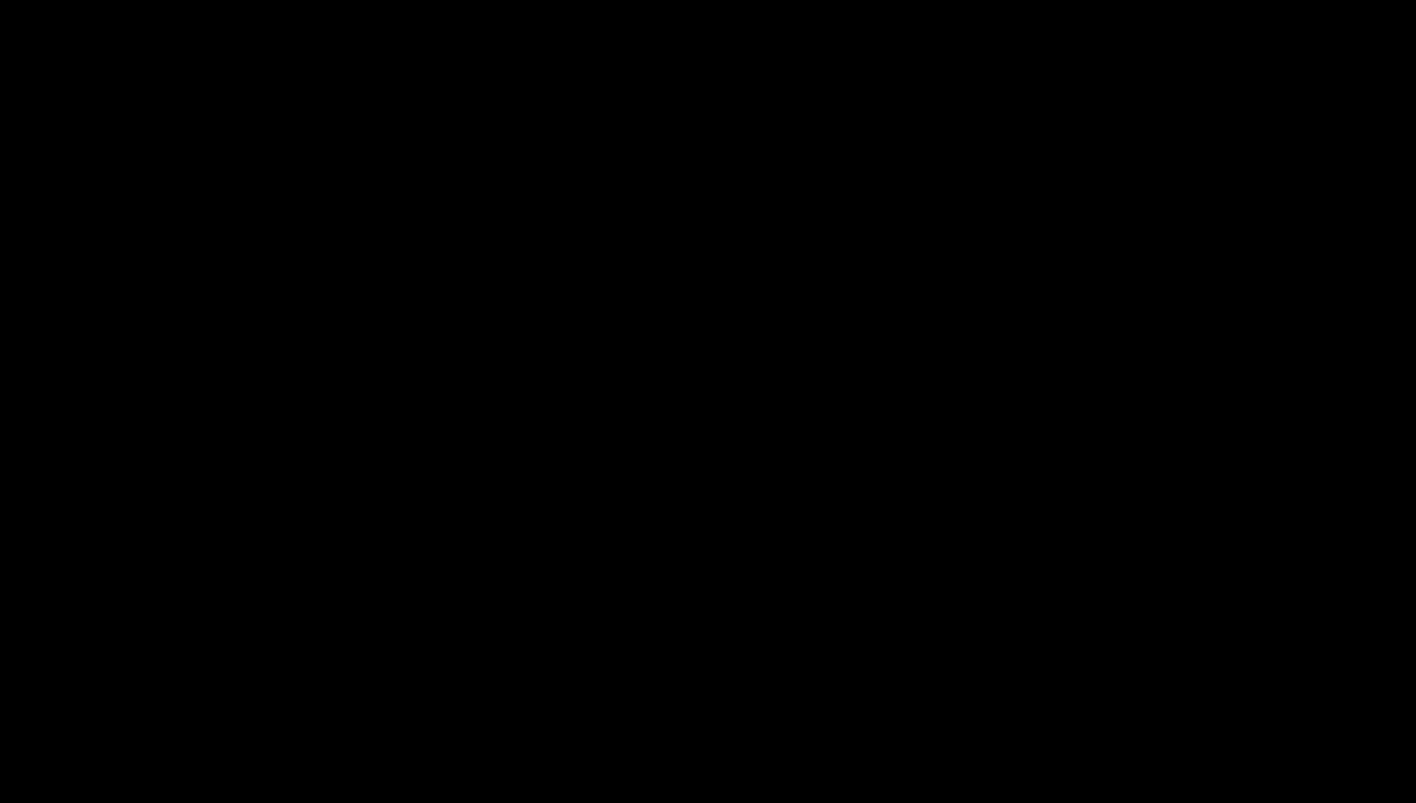 scroll, scrollTop: 0, scrollLeft: 0, axis: both 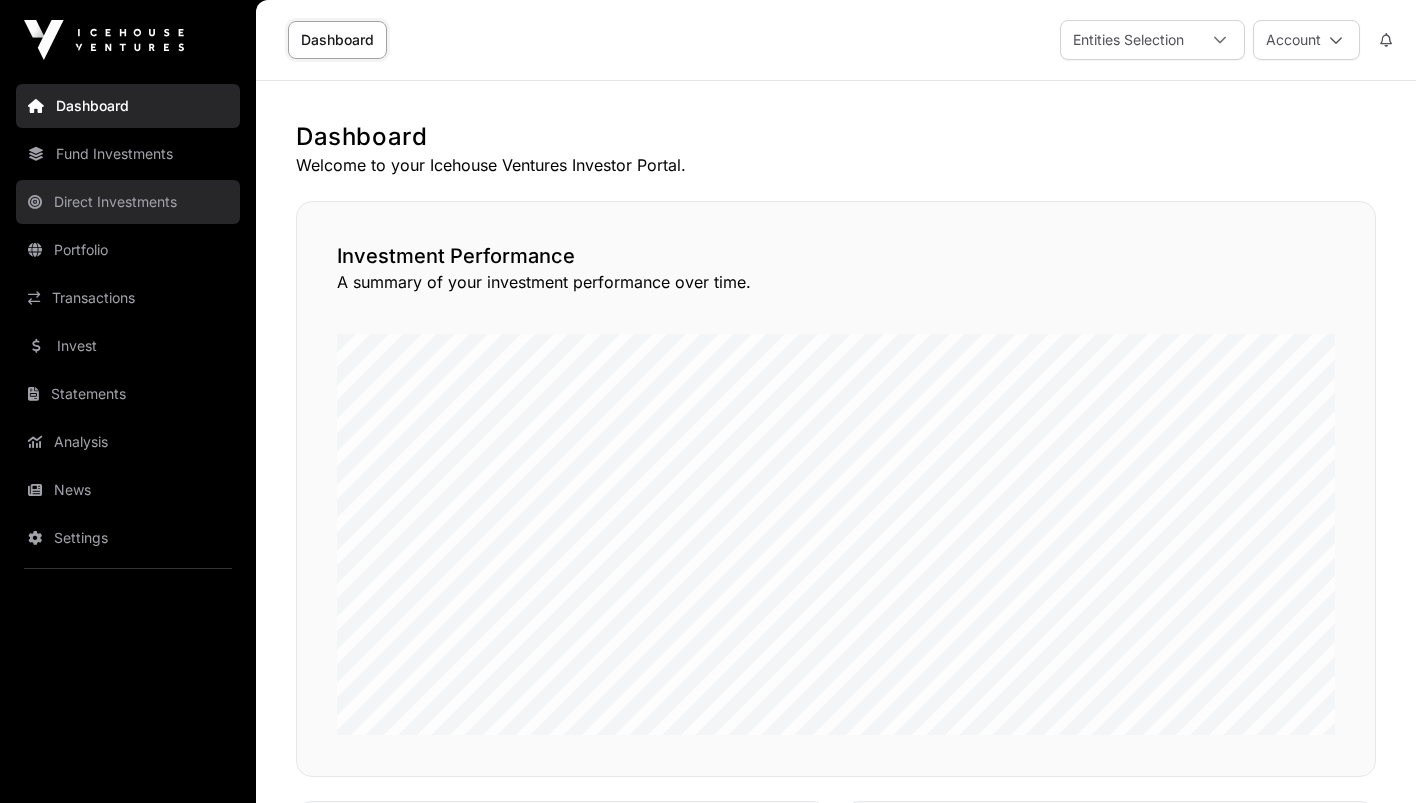 click on "Direct Investments" 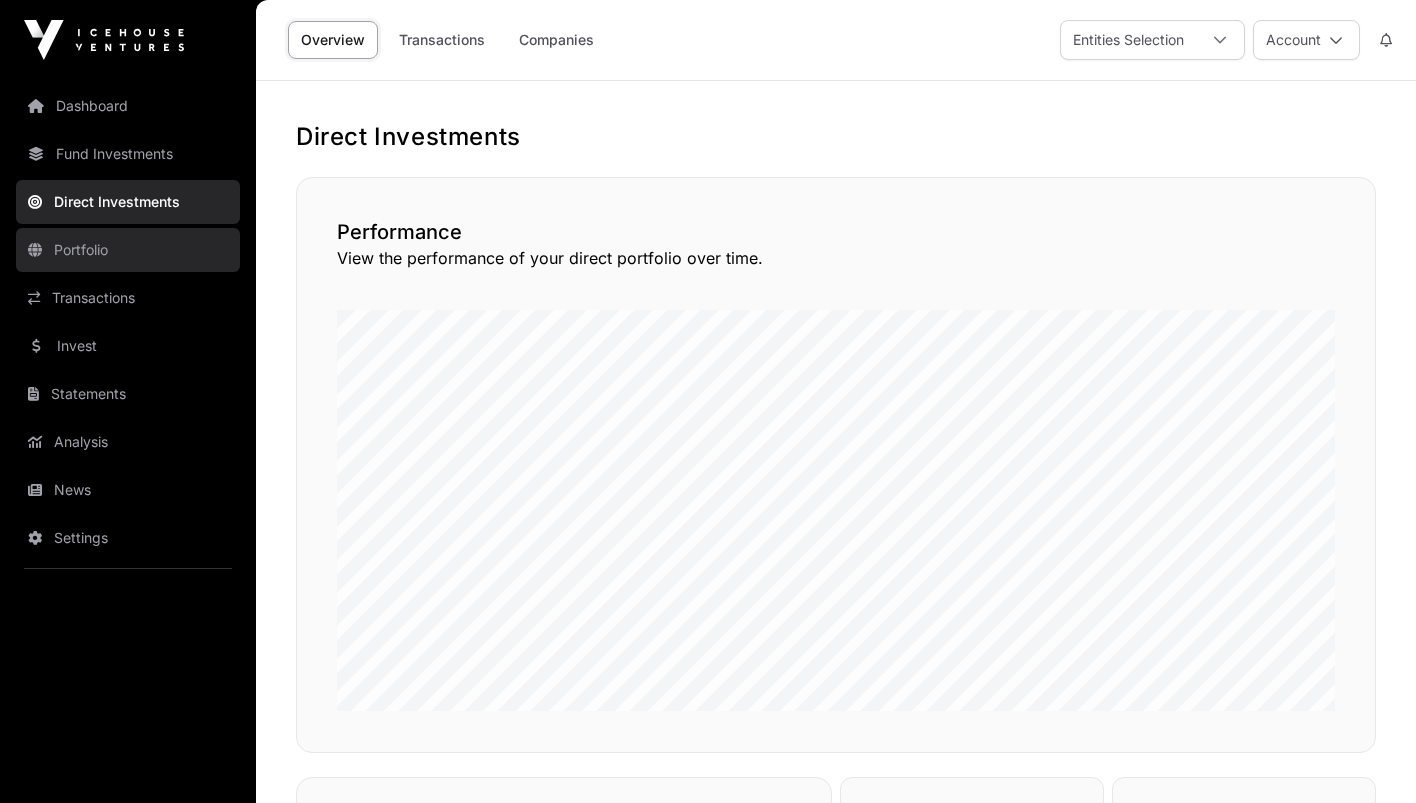 click on "Portfolio" 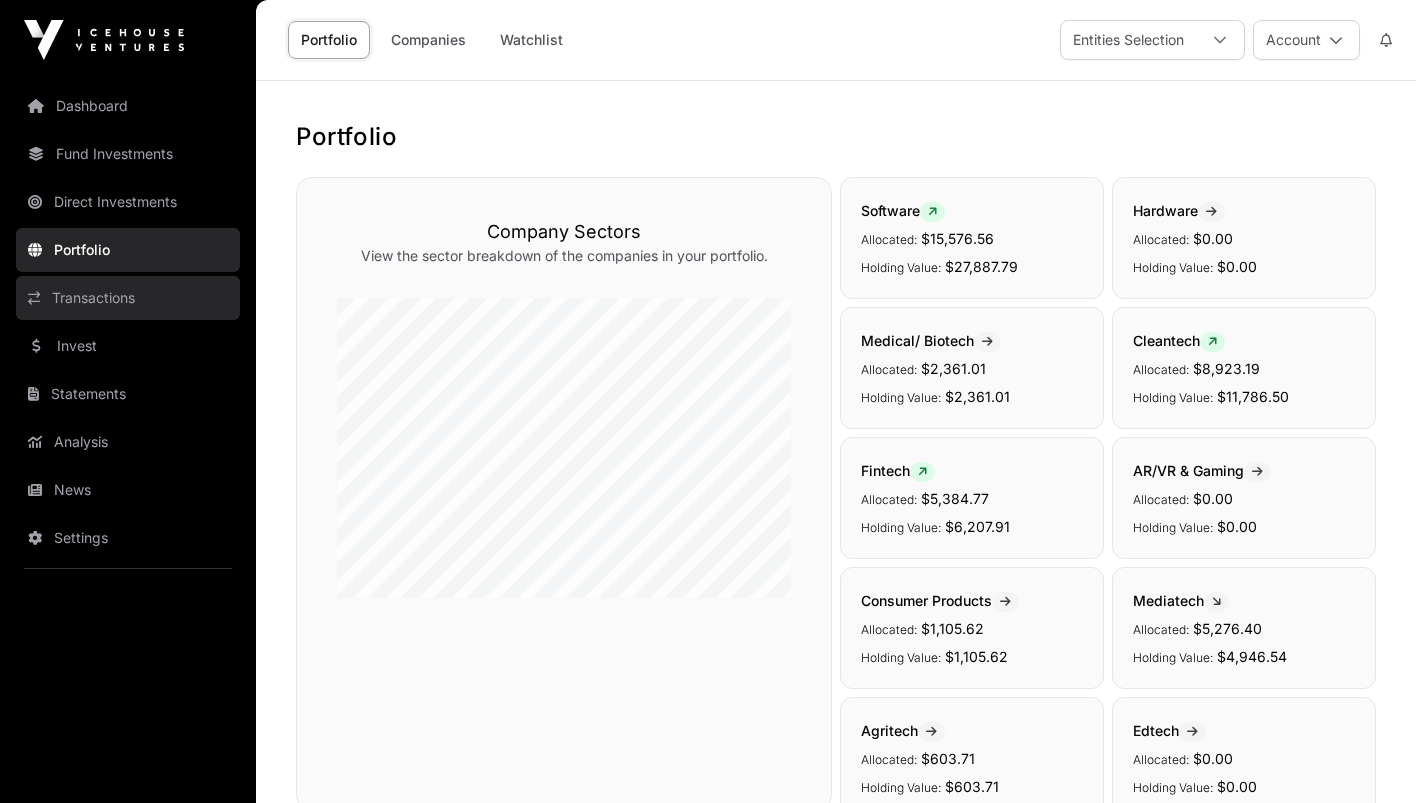 click on "Transactions" 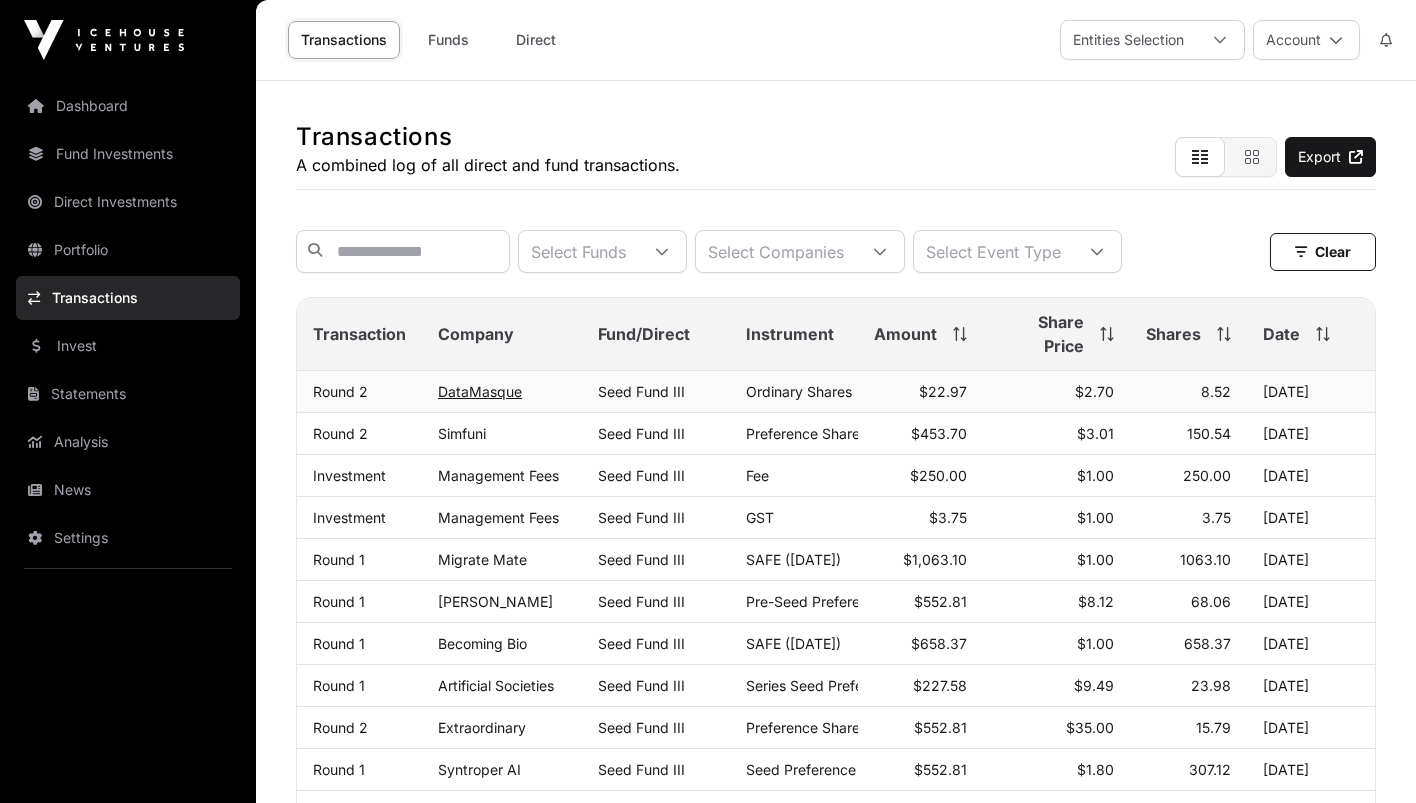 click on "DataMasque" 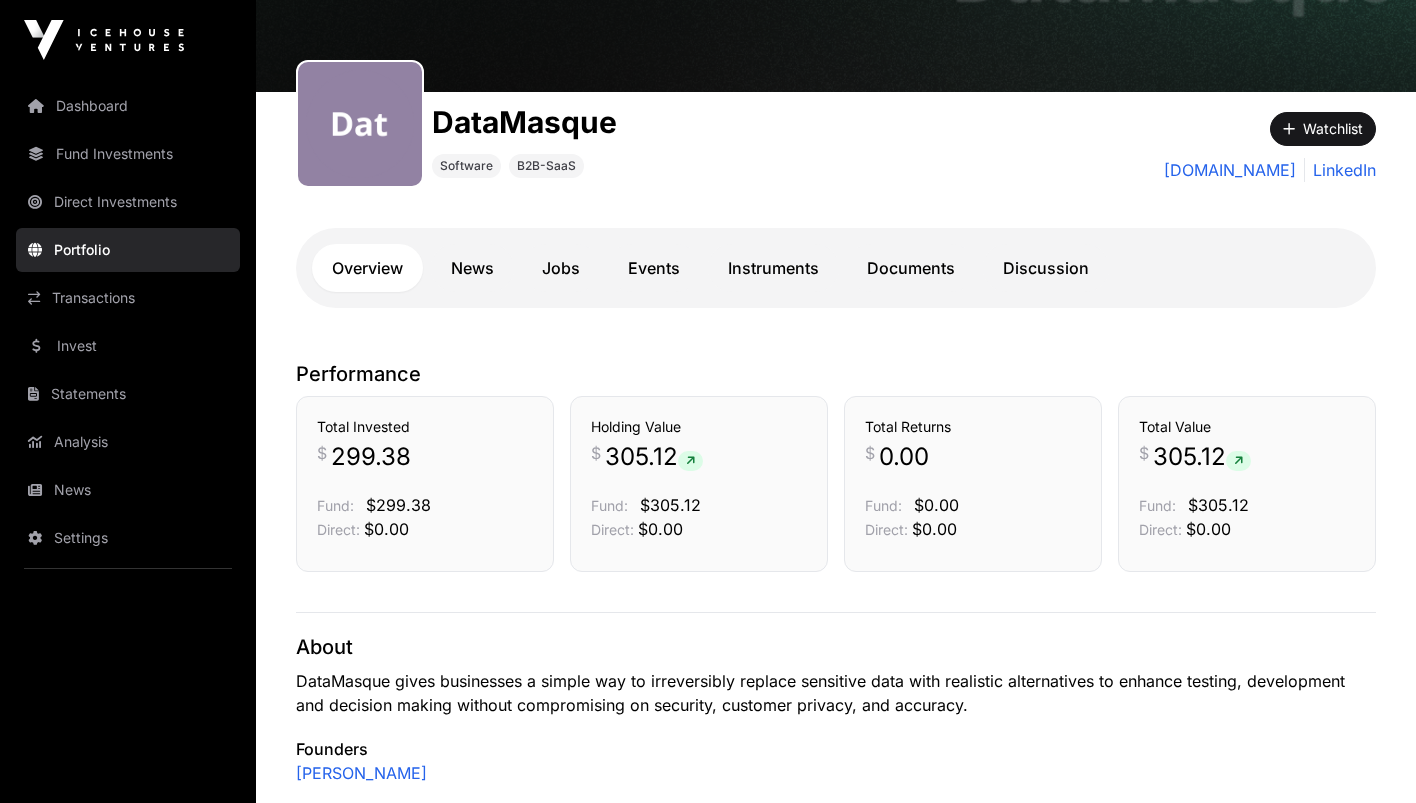 scroll, scrollTop: 79, scrollLeft: 0, axis: vertical 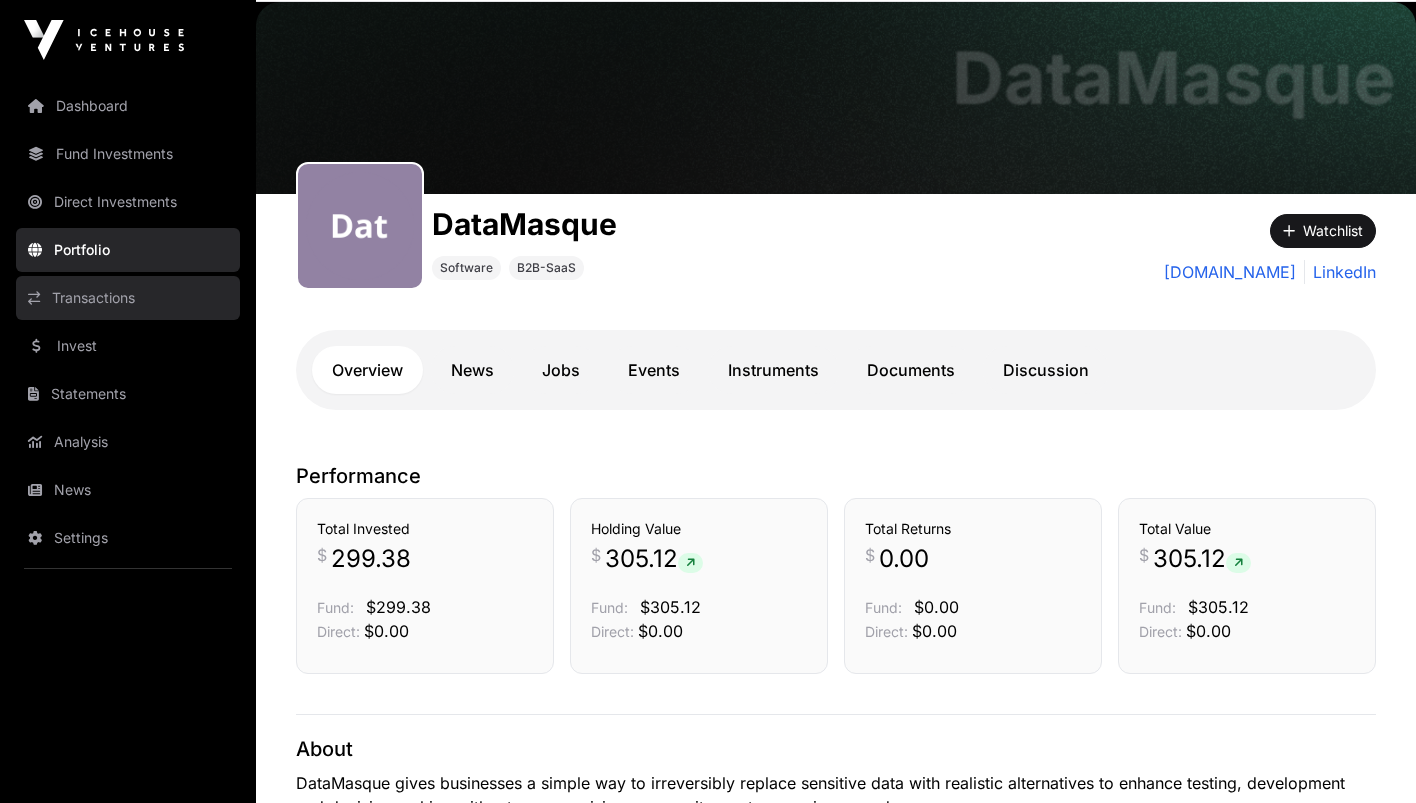 click on "Transactions" 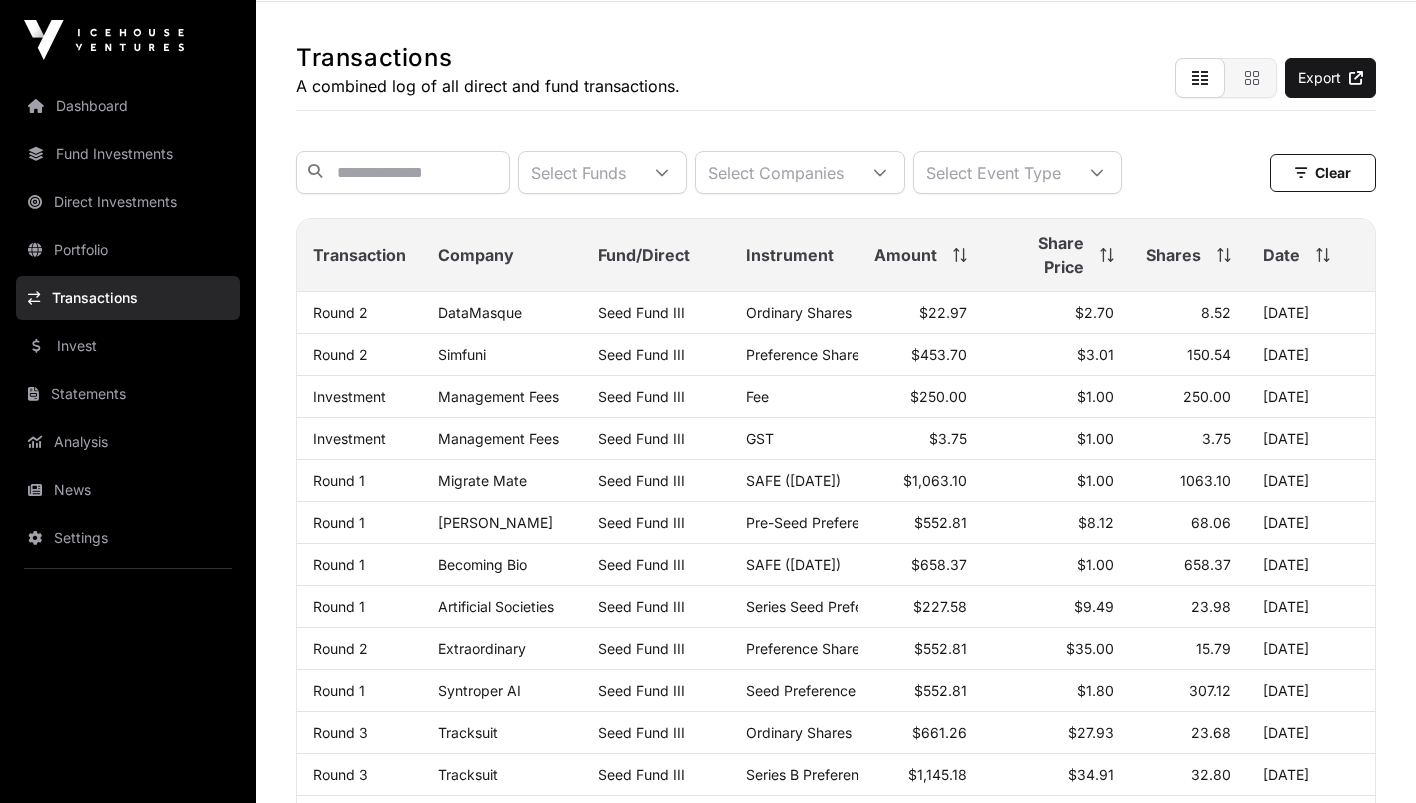 scroll, scrollTop: 0, scrollLeft: 0, axis: both 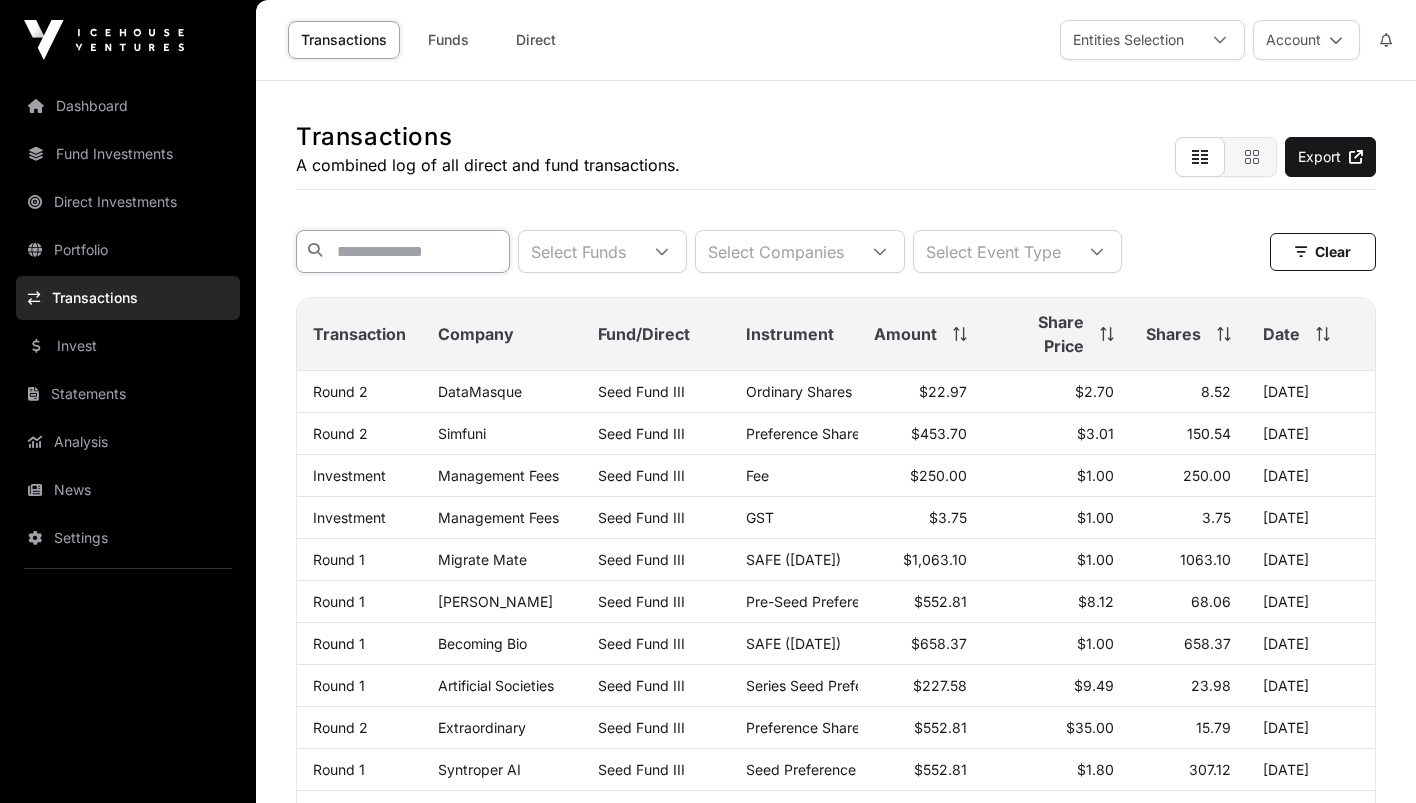 click 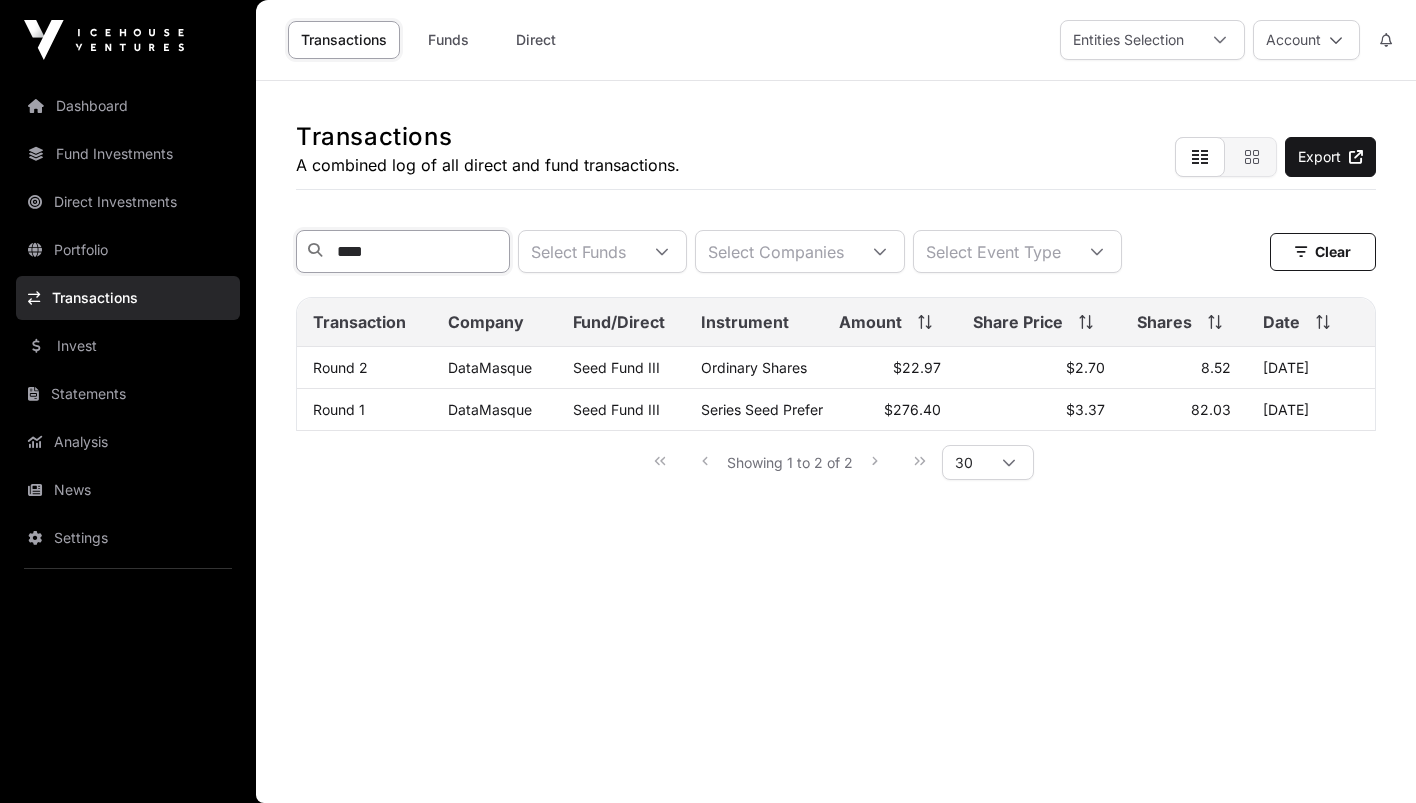 type on "****" 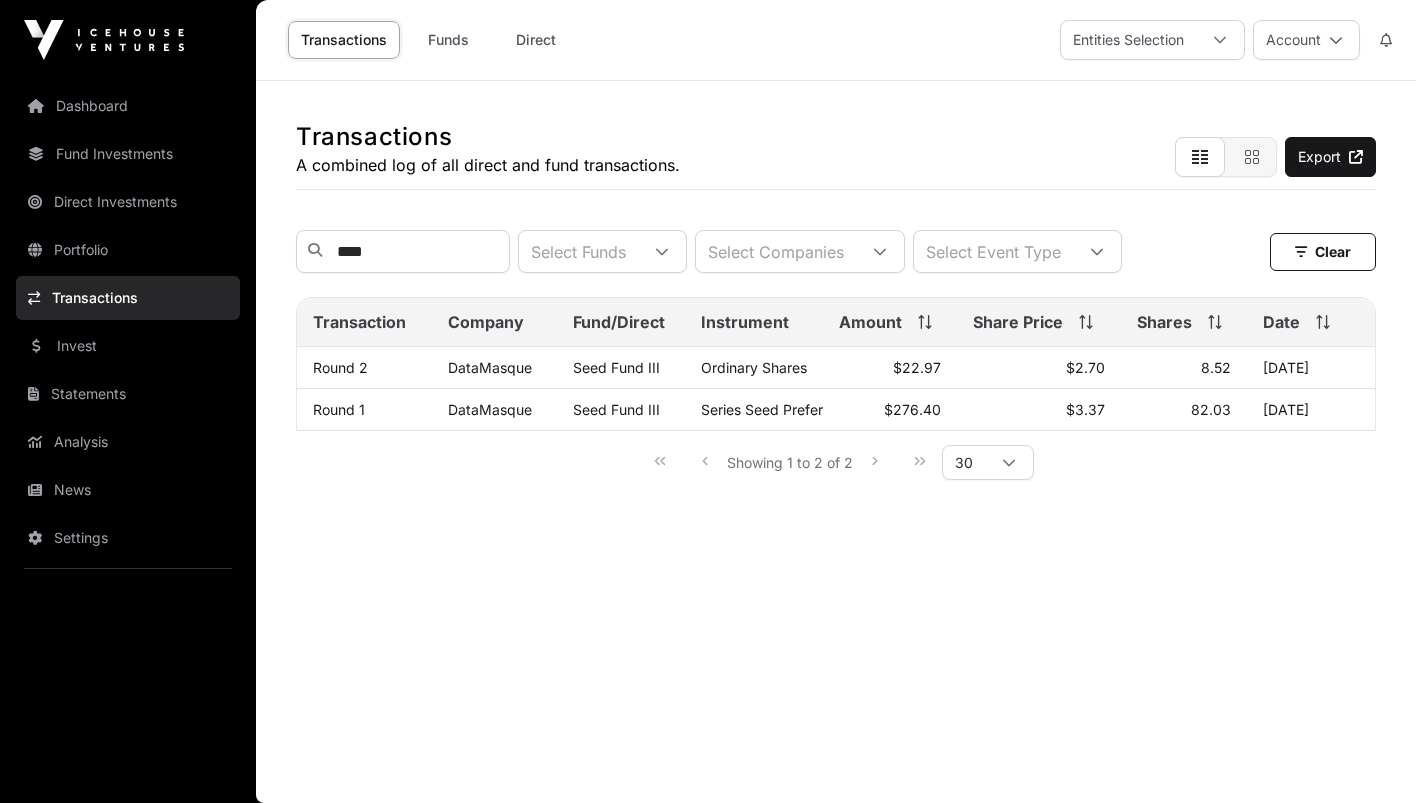 click on "Transactions" 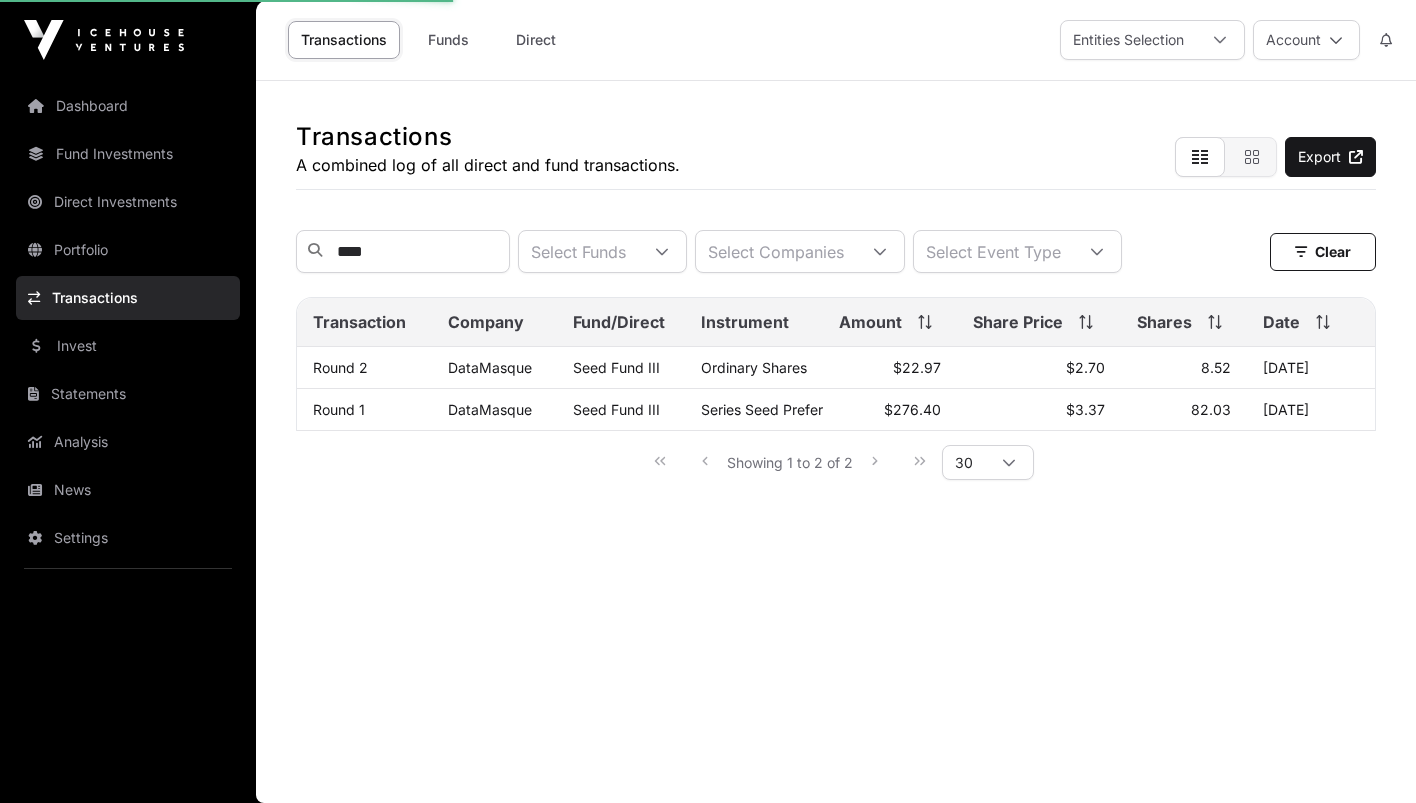 click on "Transactions" 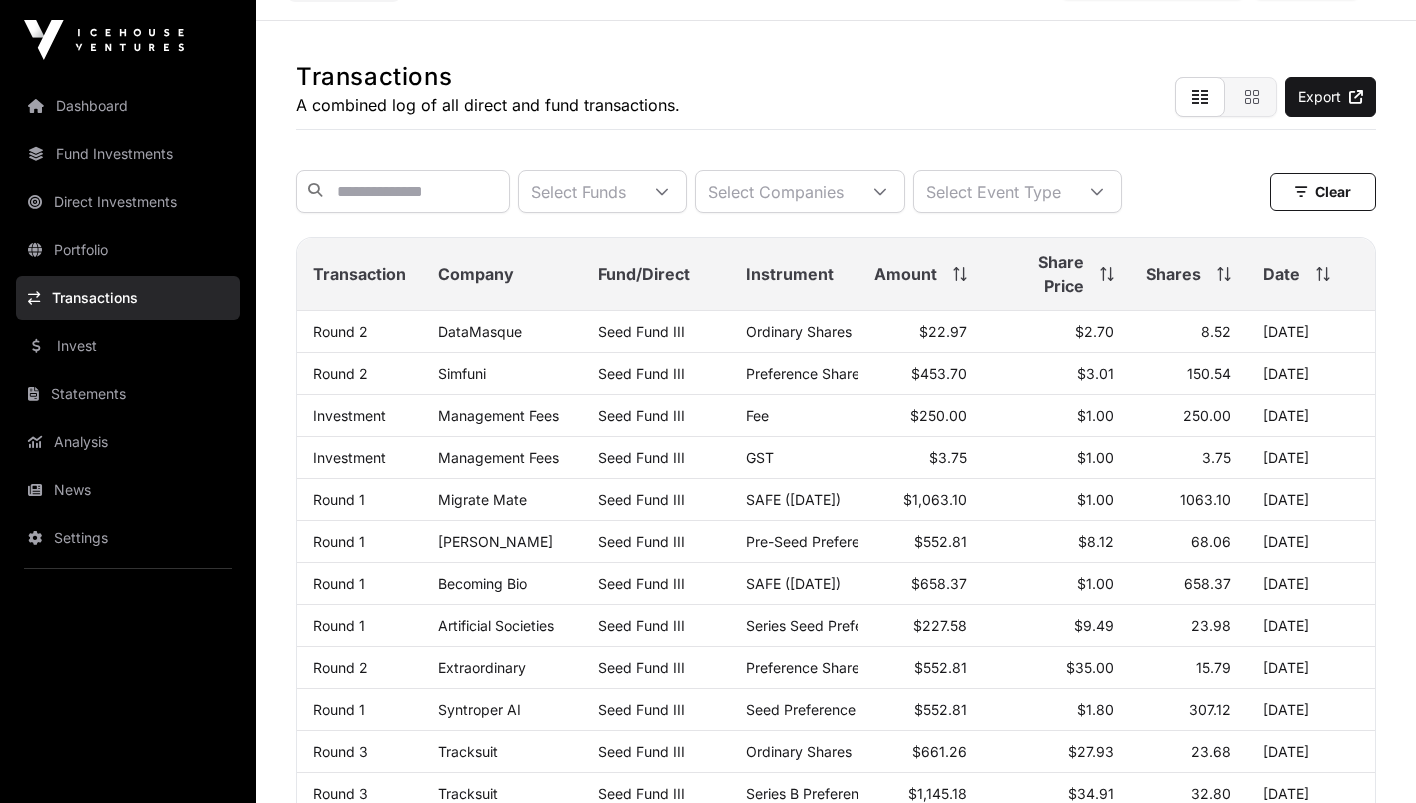 scroll, scrollTop: 61, scrollLeft: 0, axis: vertical 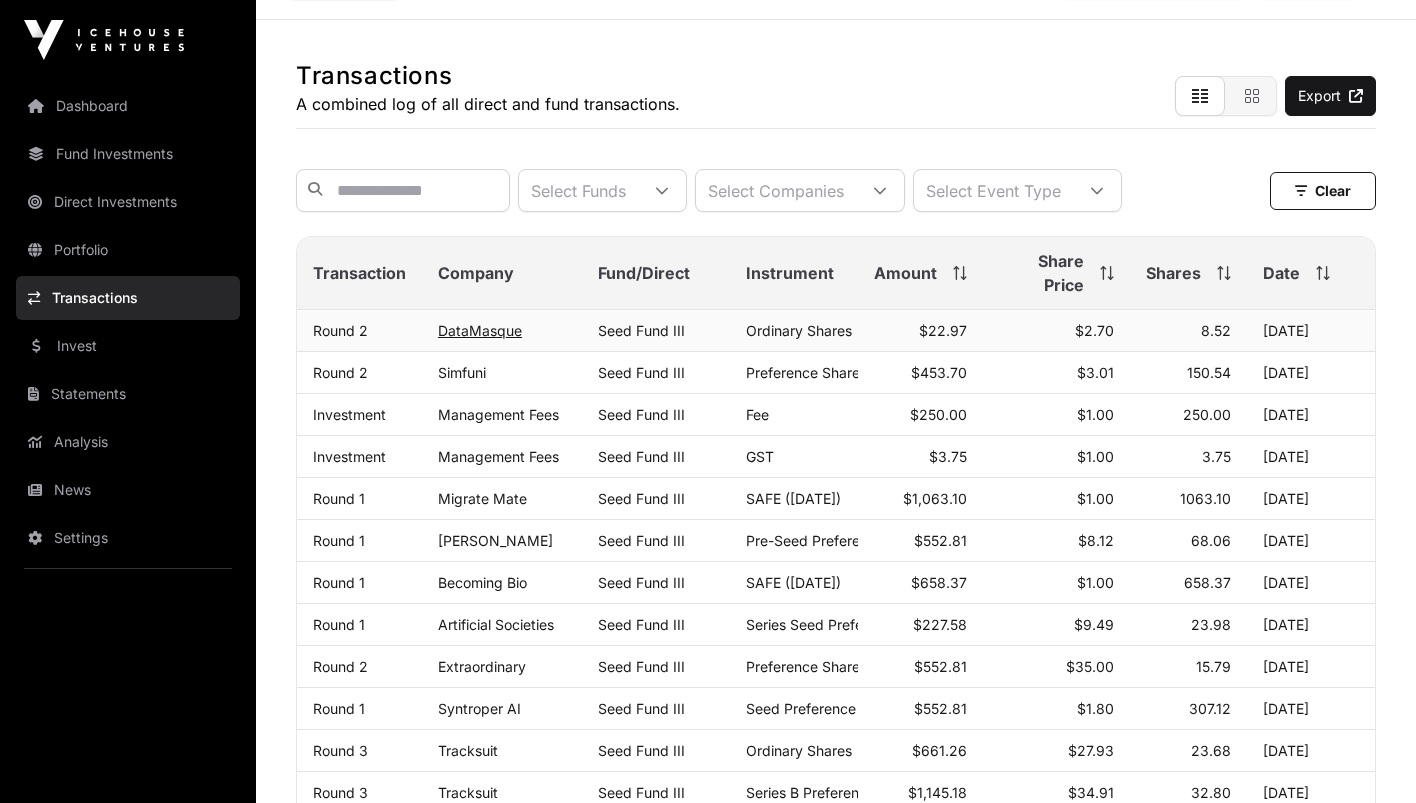 click on "DataMasque" 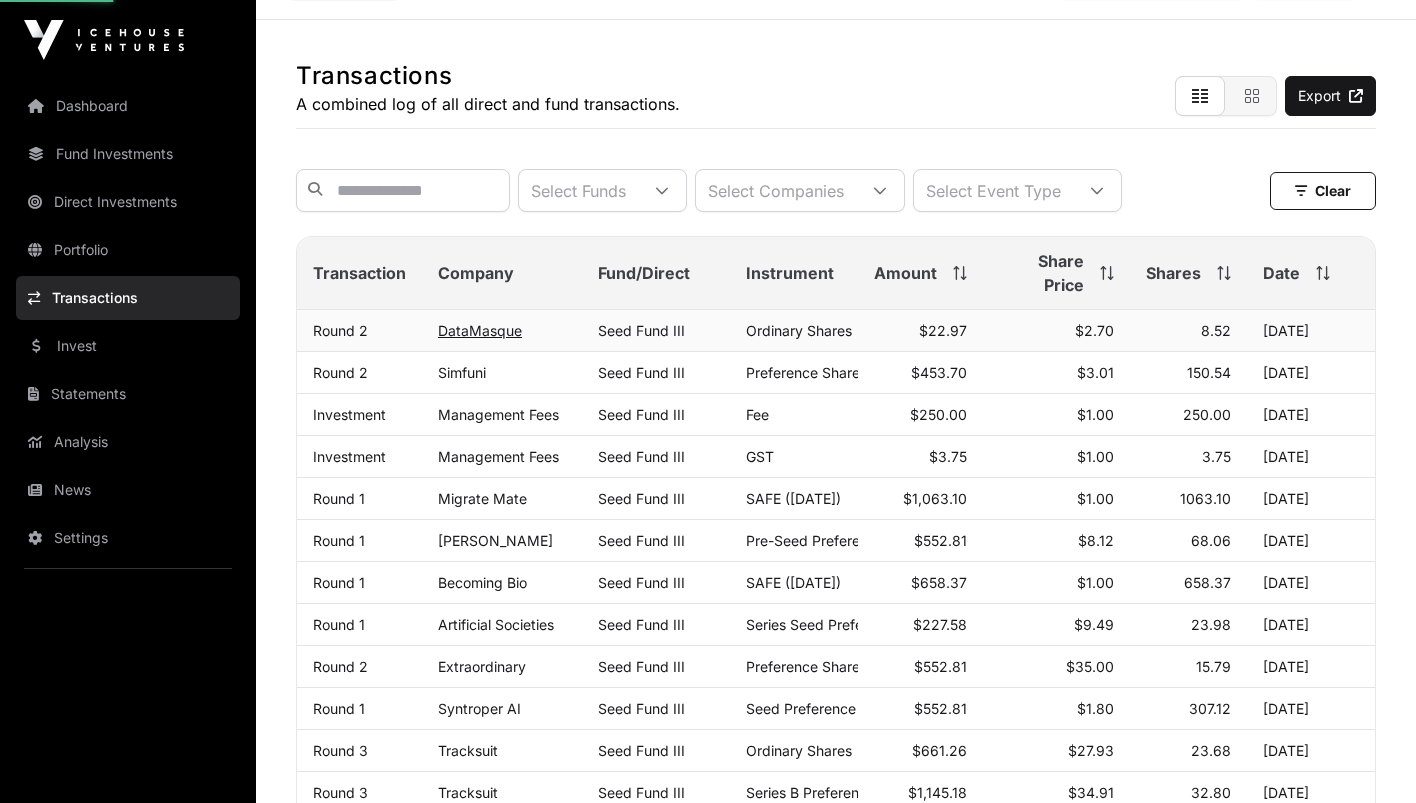 scroll, scrollTop: 0, scrollLeft: 0, axis: both 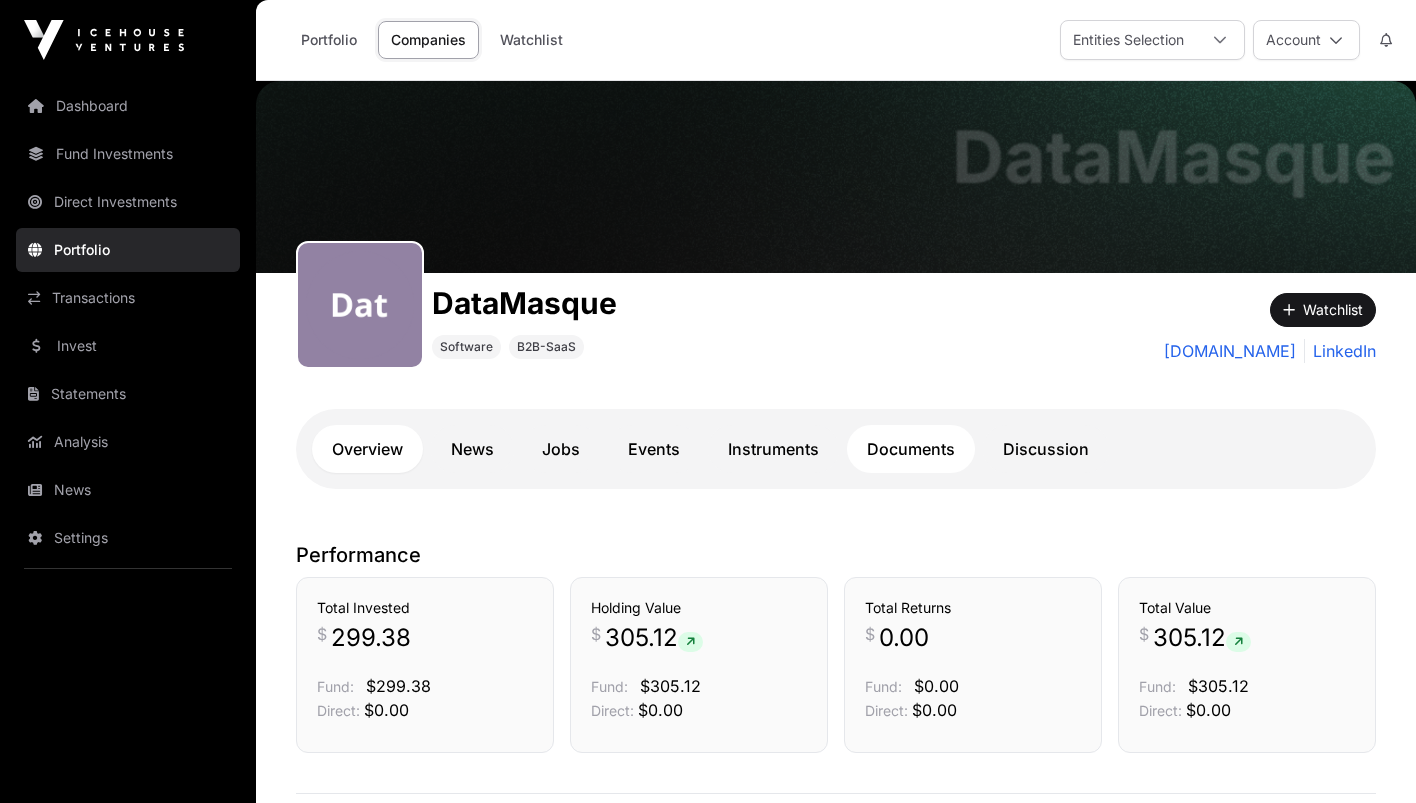 click on "Documents" 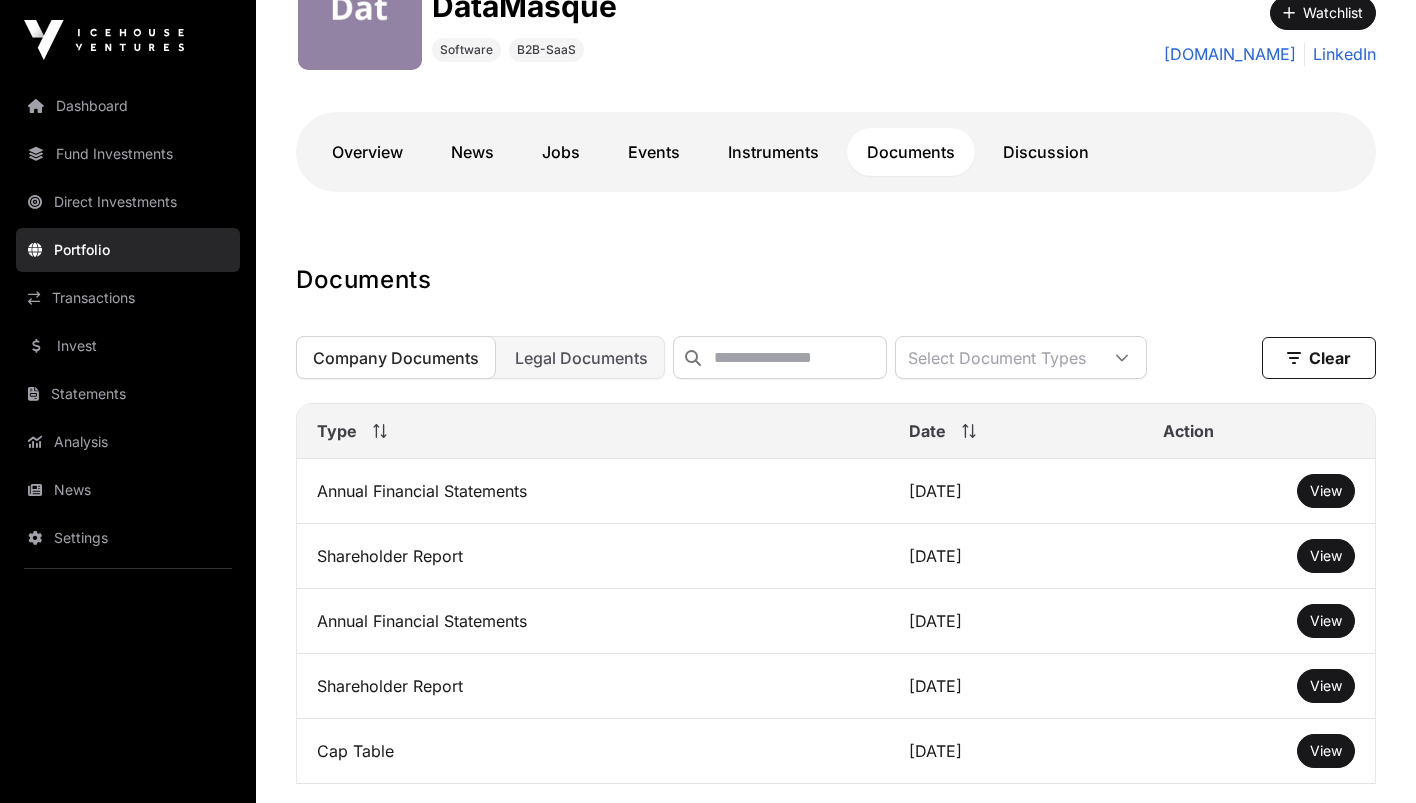 scroll, scrollTop: 316, scrollLeft: 0, axis: vertical 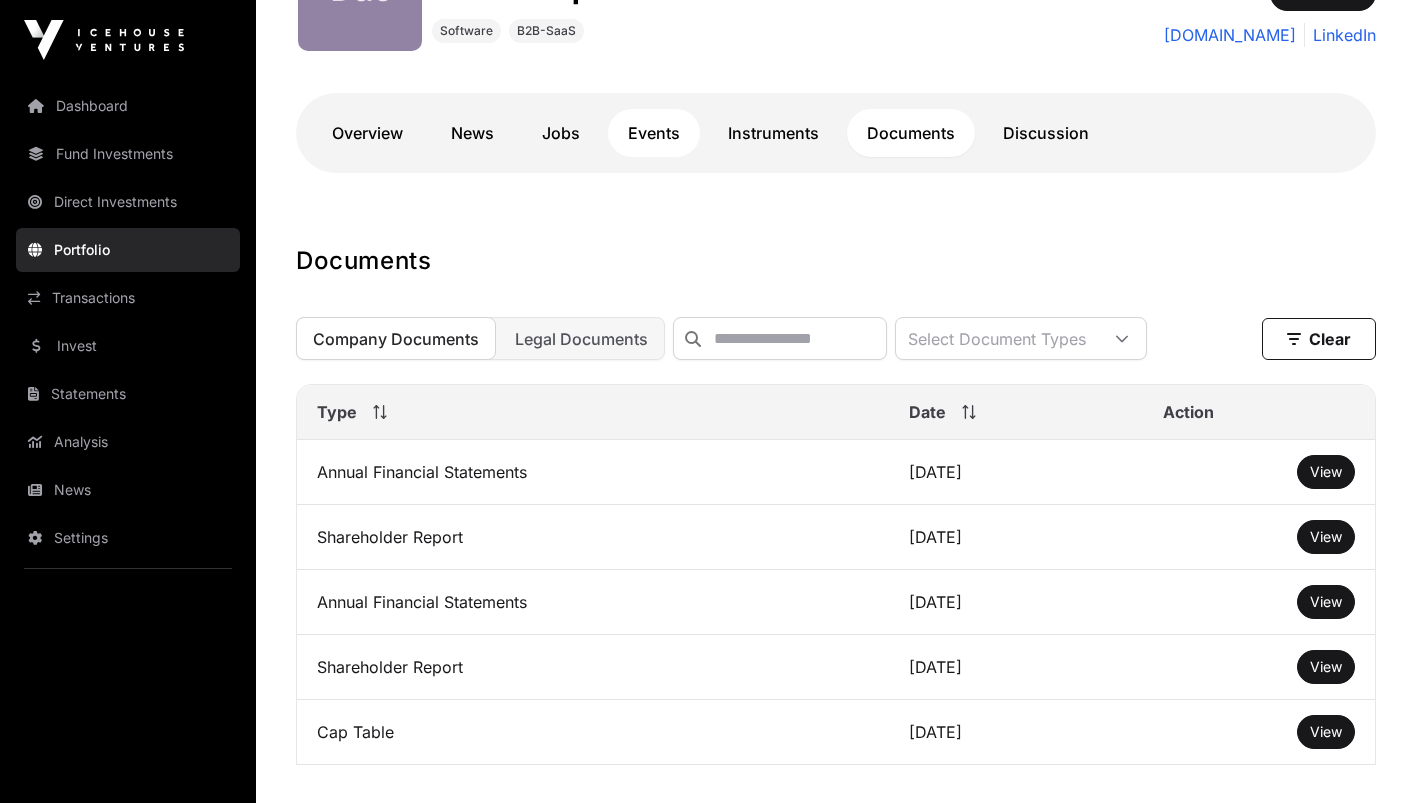 click on "Events" 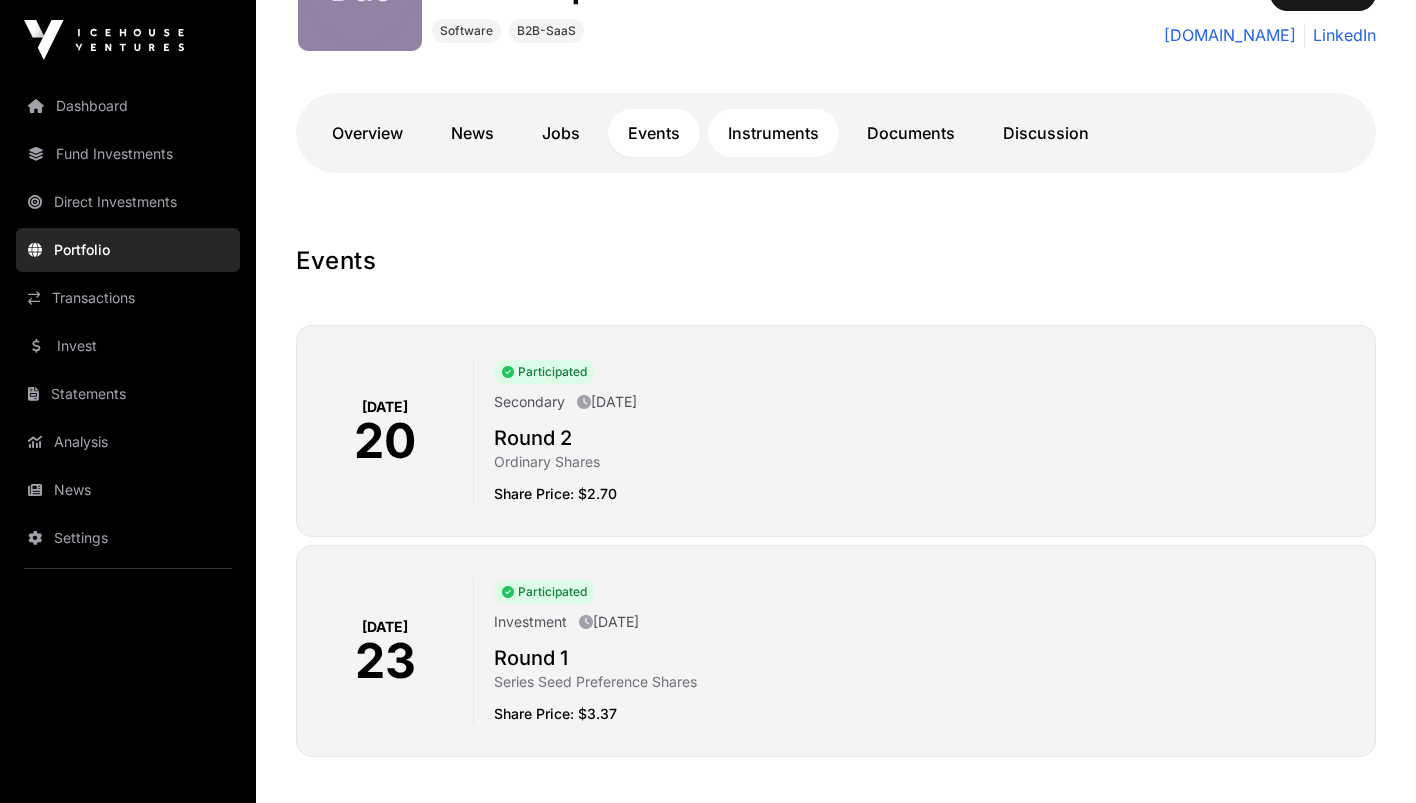 click on "Instruments" 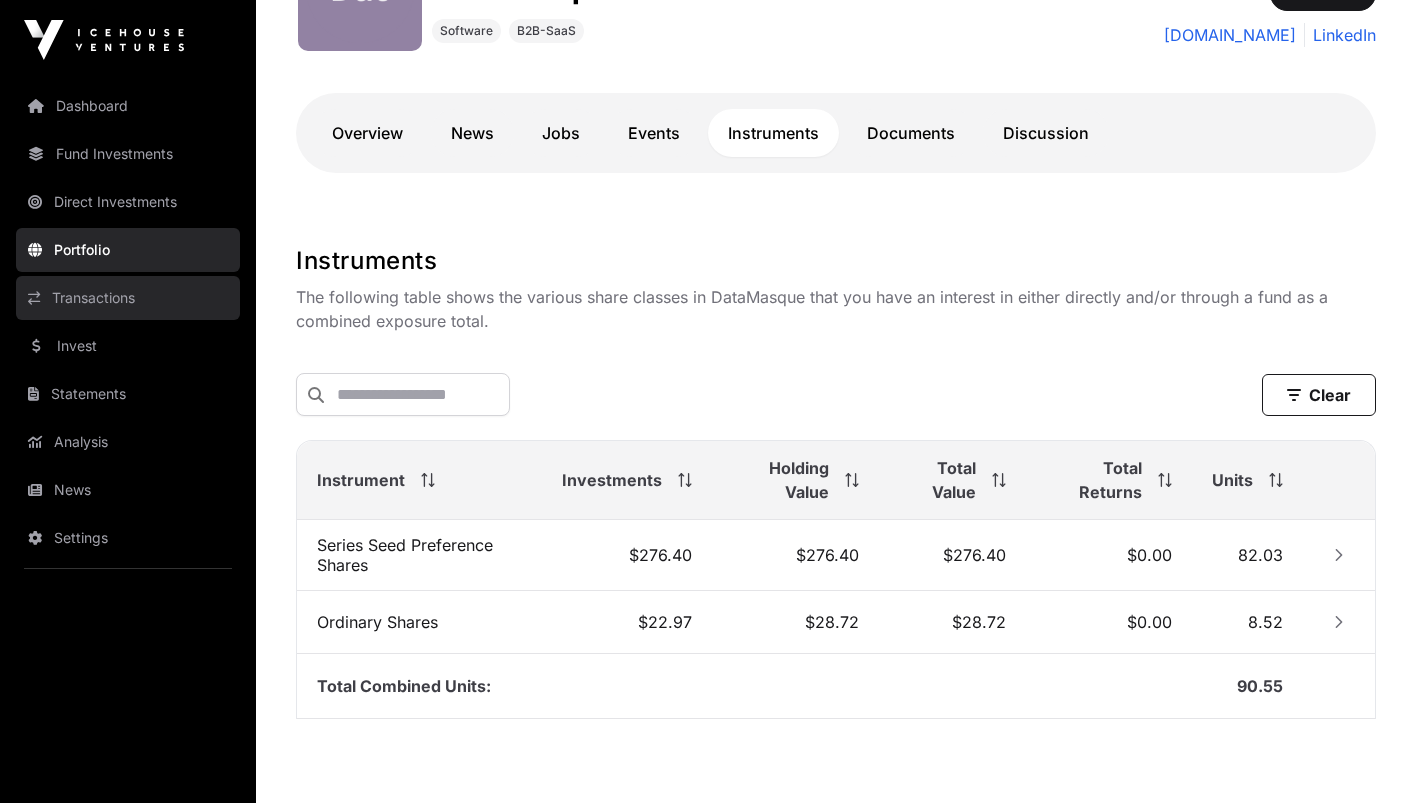 click on "Transactions" 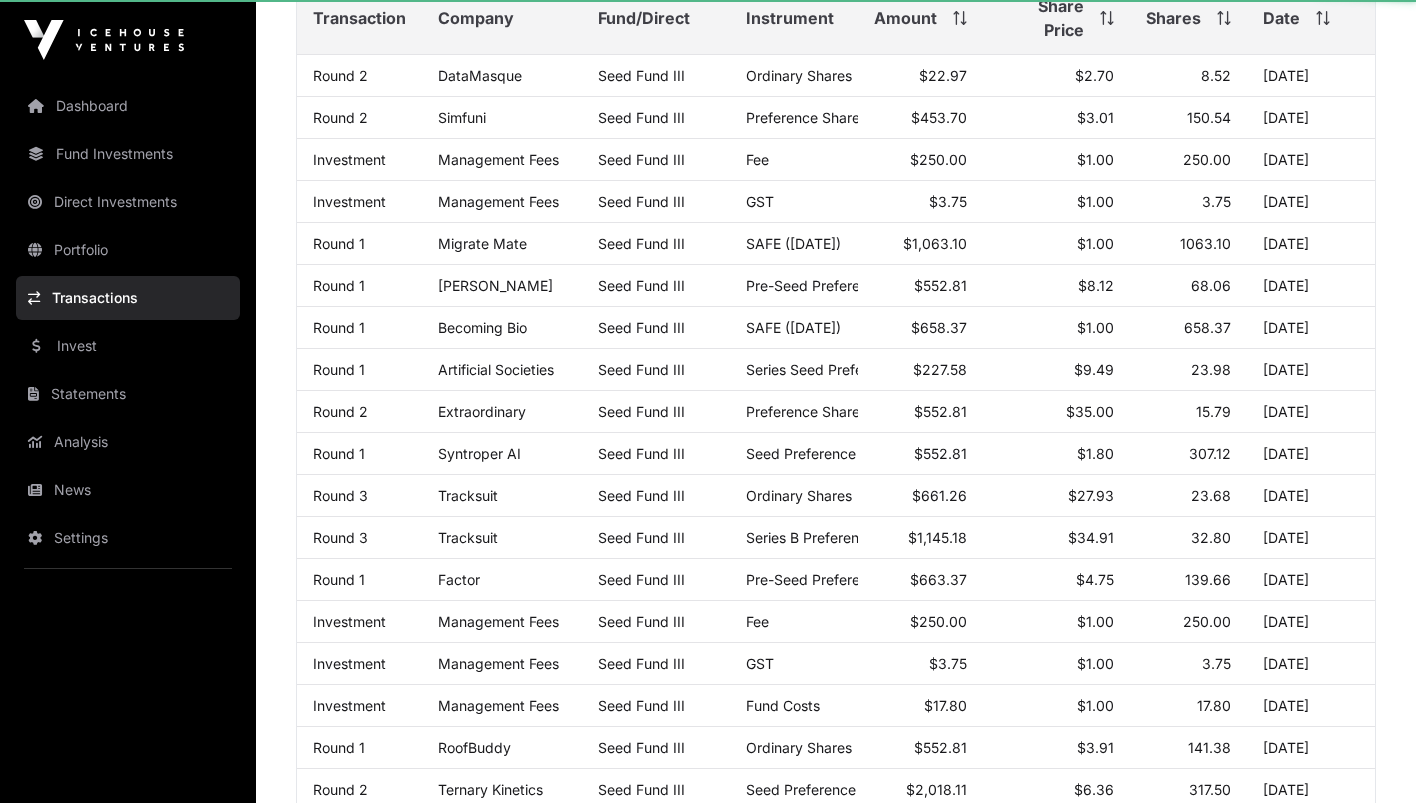 scroll, scrollTop: 0, scrollLeft: 0, axis: both 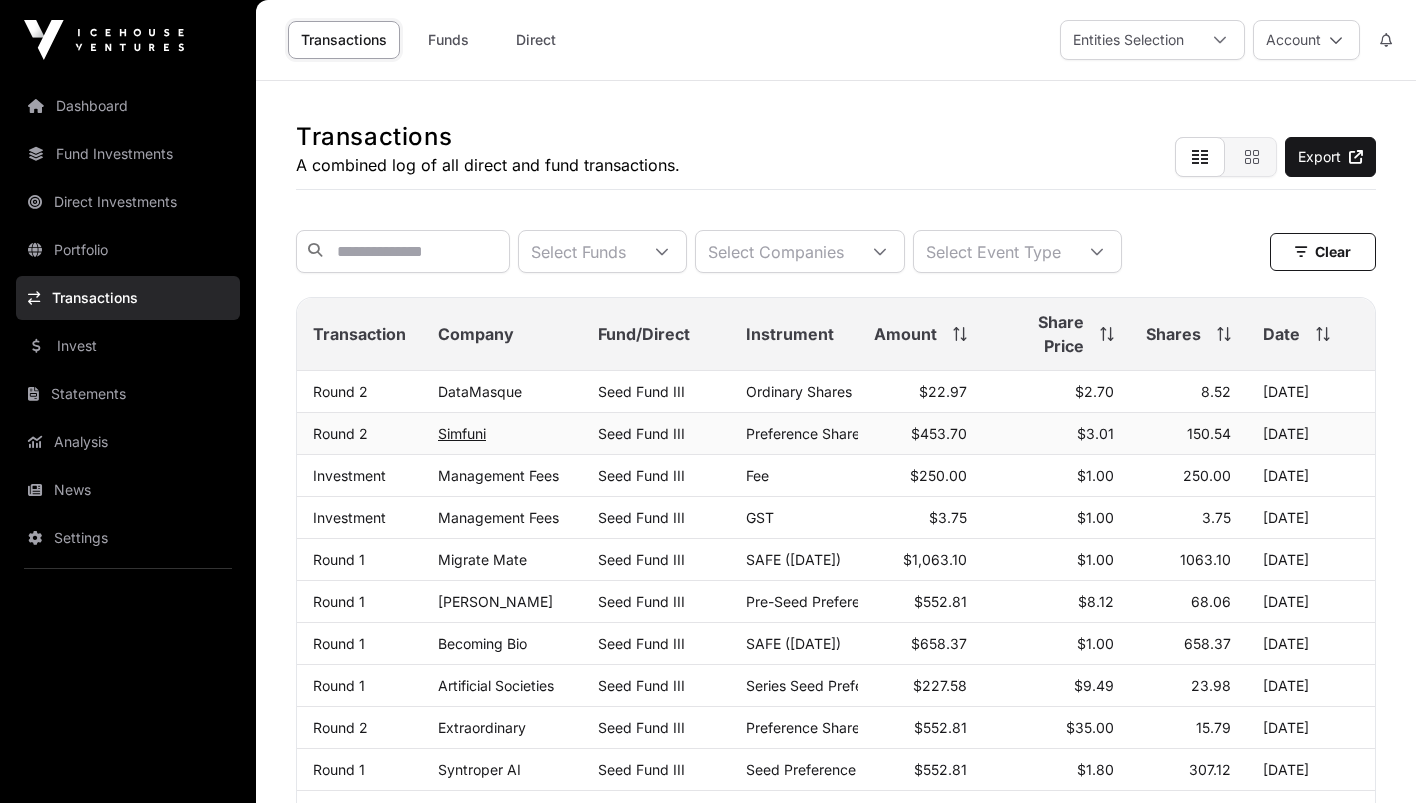 click on "Simfuni" 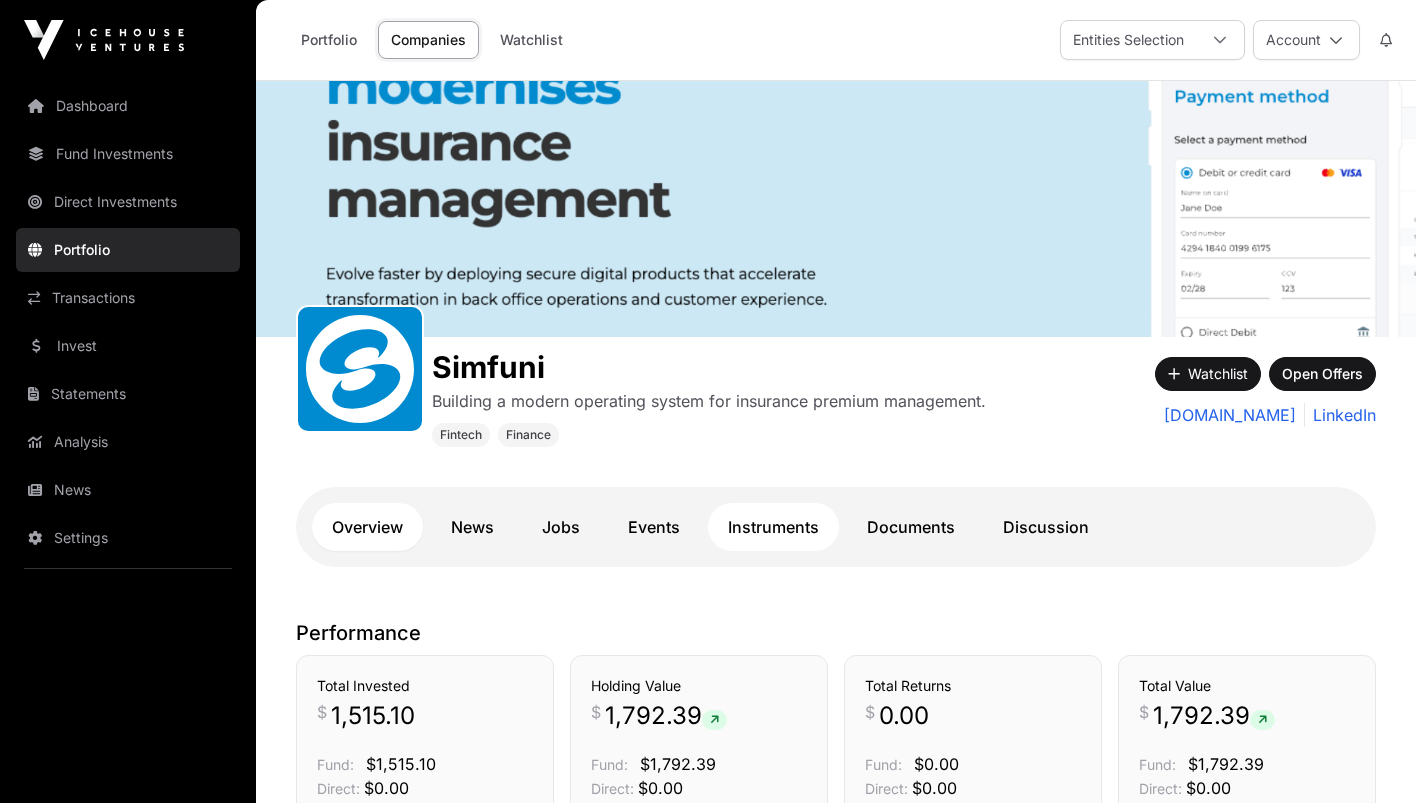 click on "Instruments" 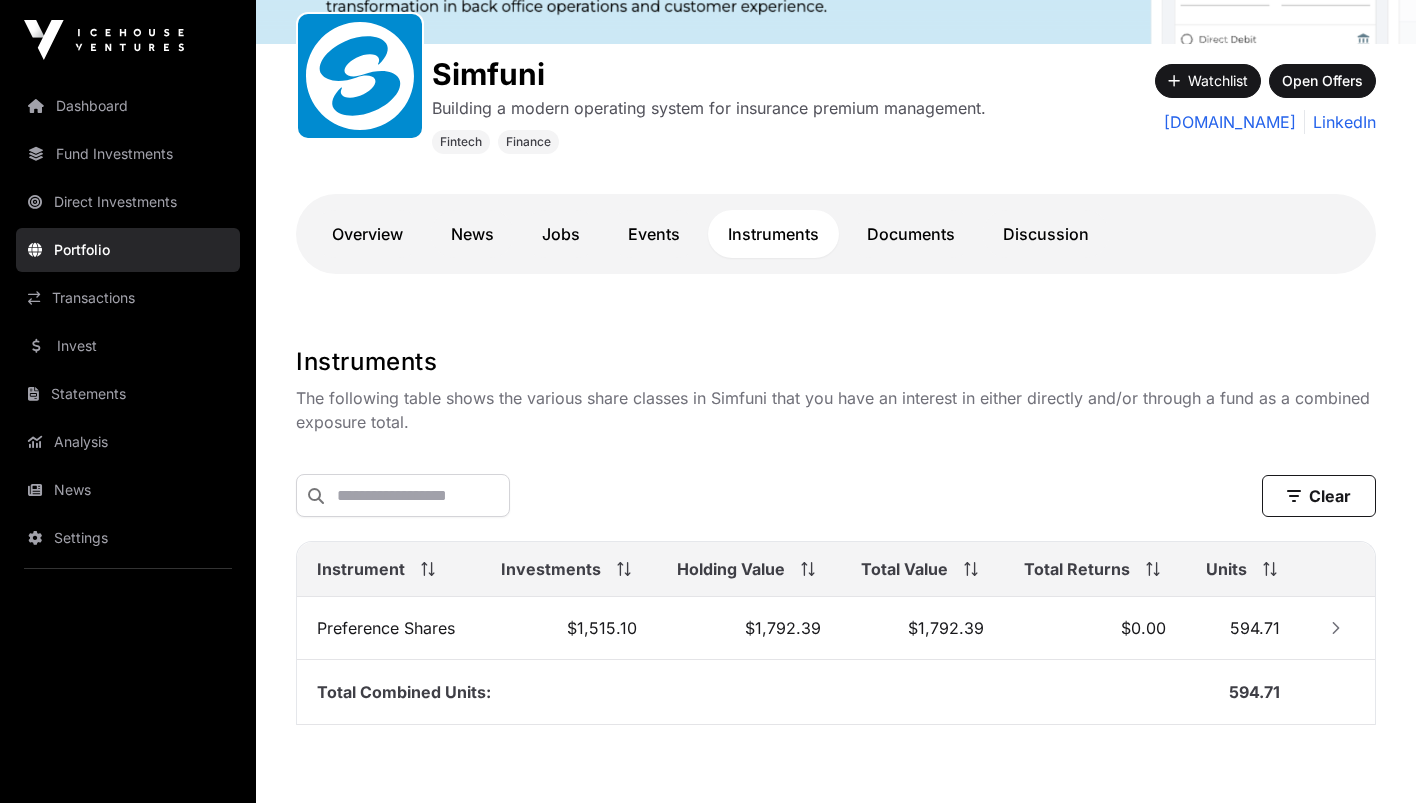 scroll, scrollTop: 271, scrollLeft: 0, axis: vertical 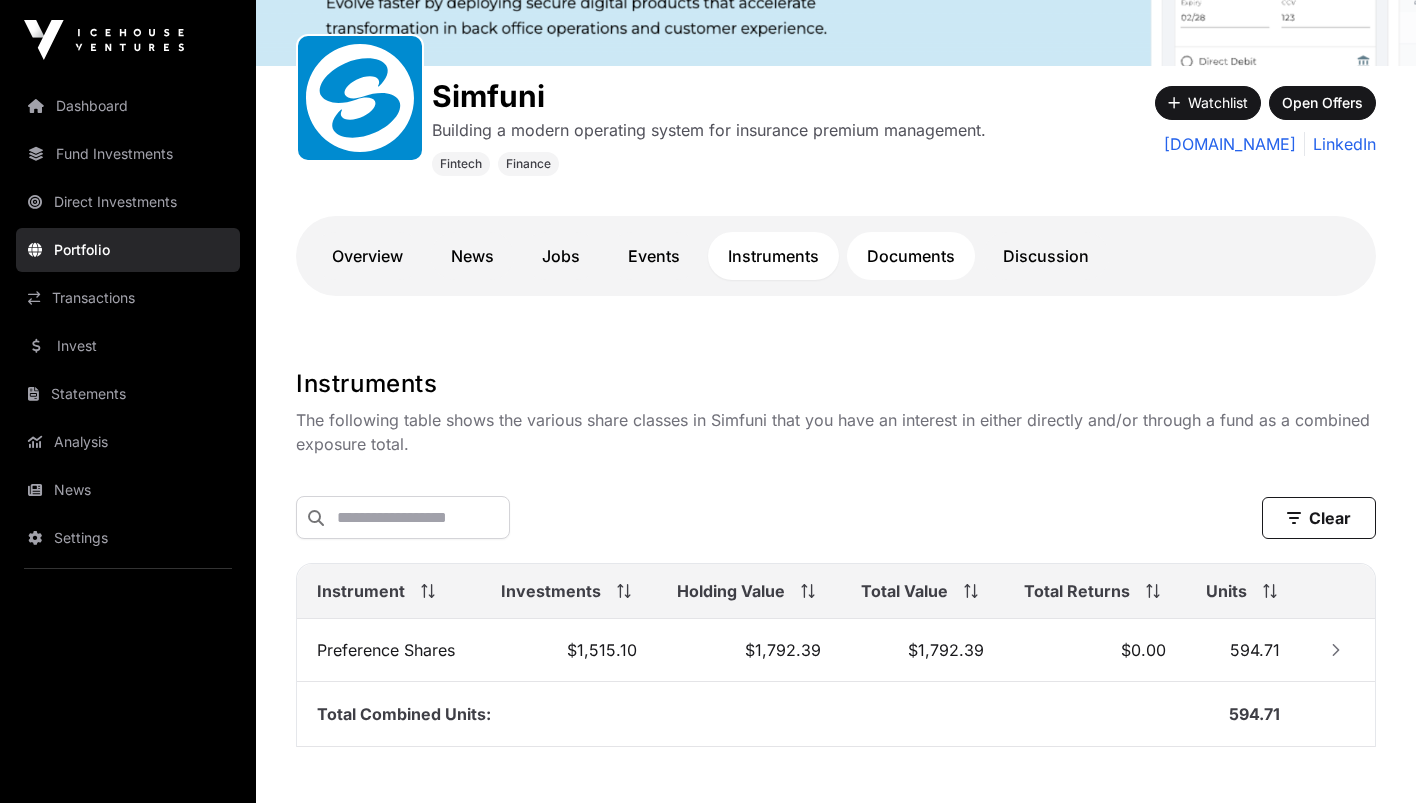 click on "Documents" 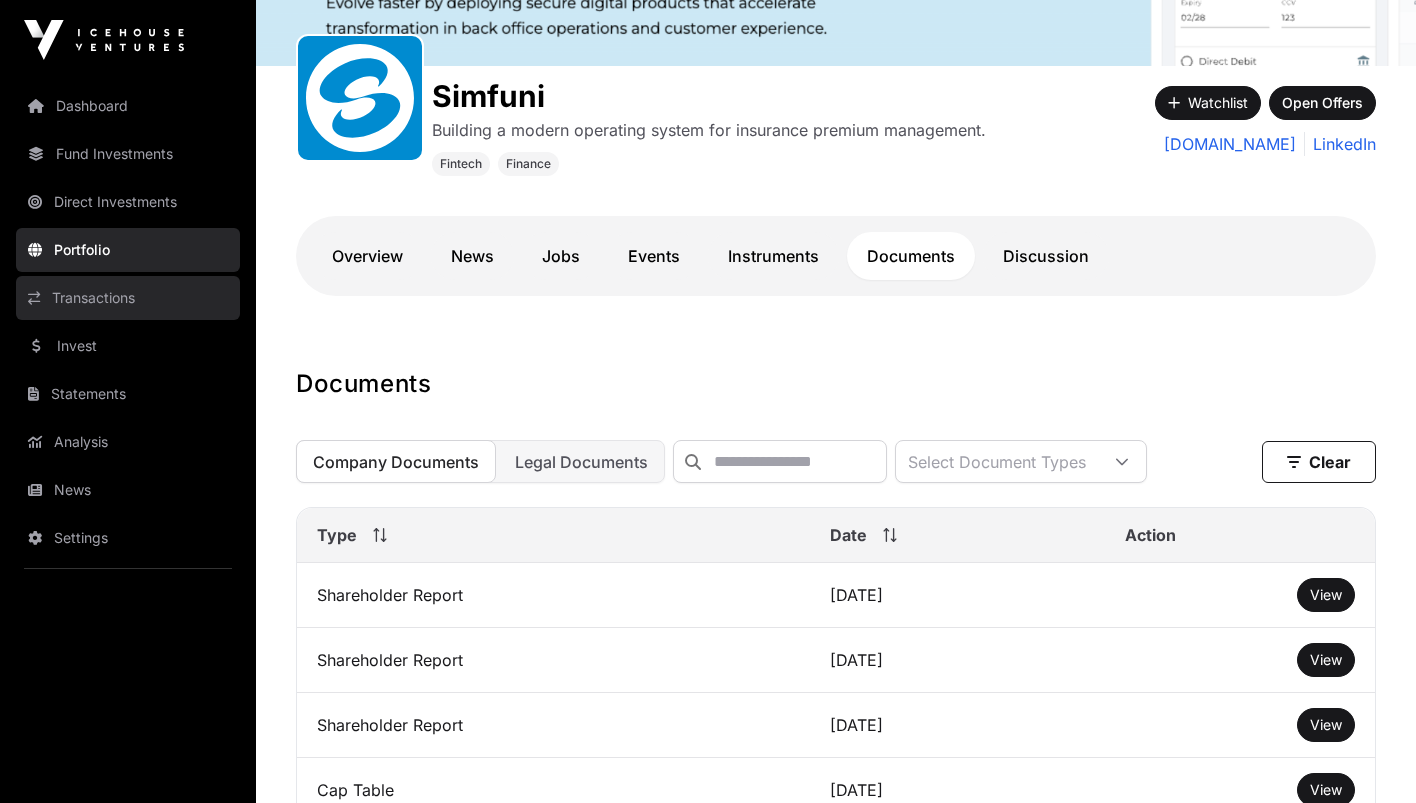 click on "Transactions" 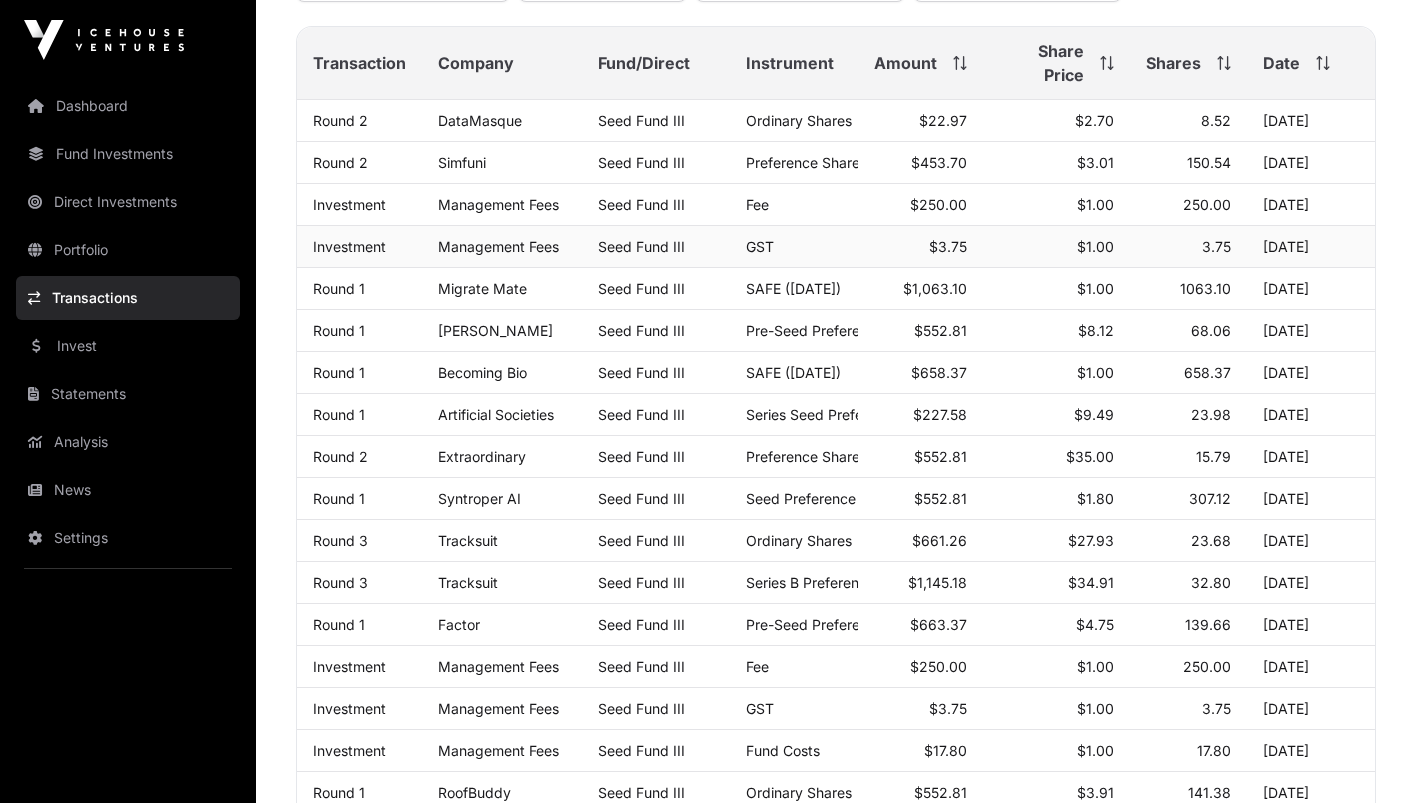 scroll, scrollTop: 0, scrollLeft: 0, axis: both 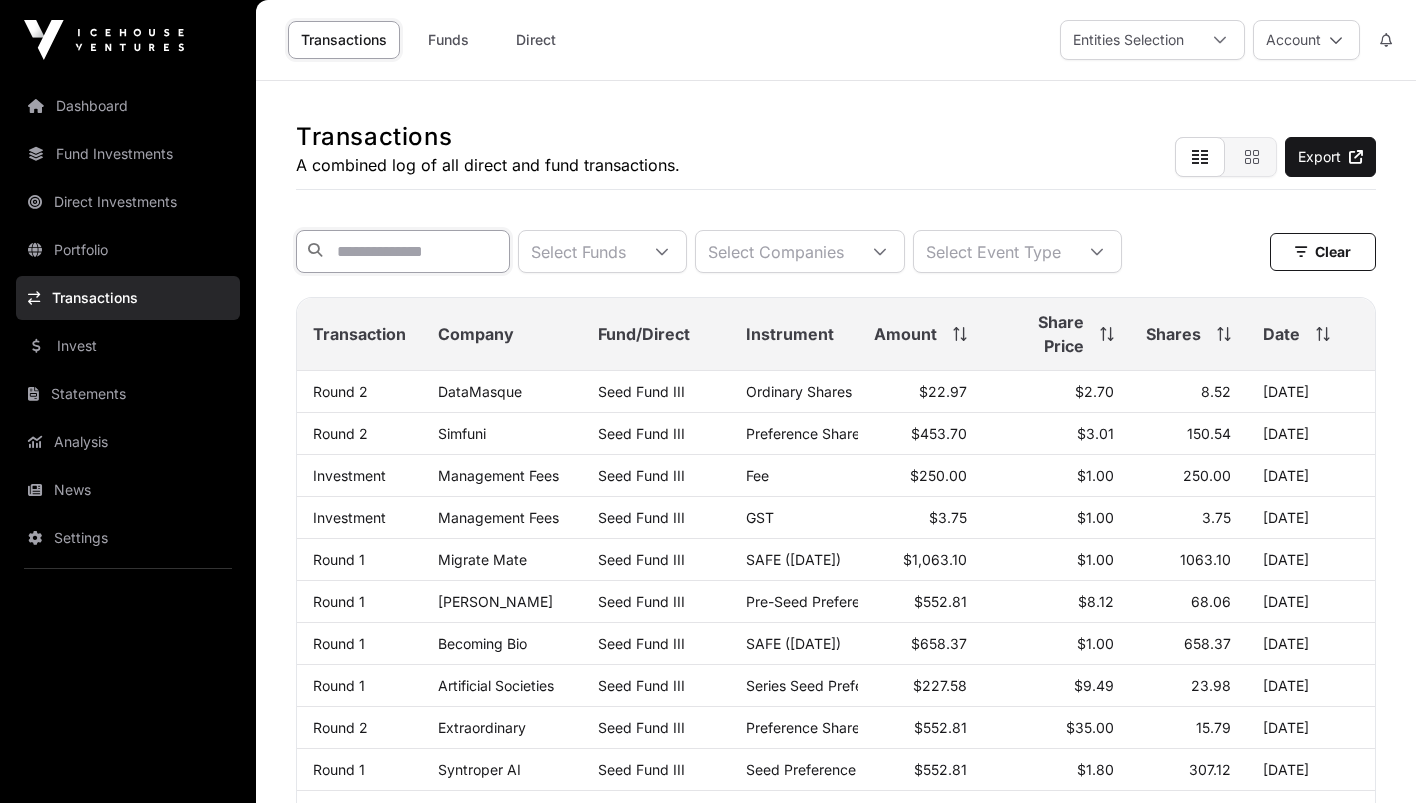 click 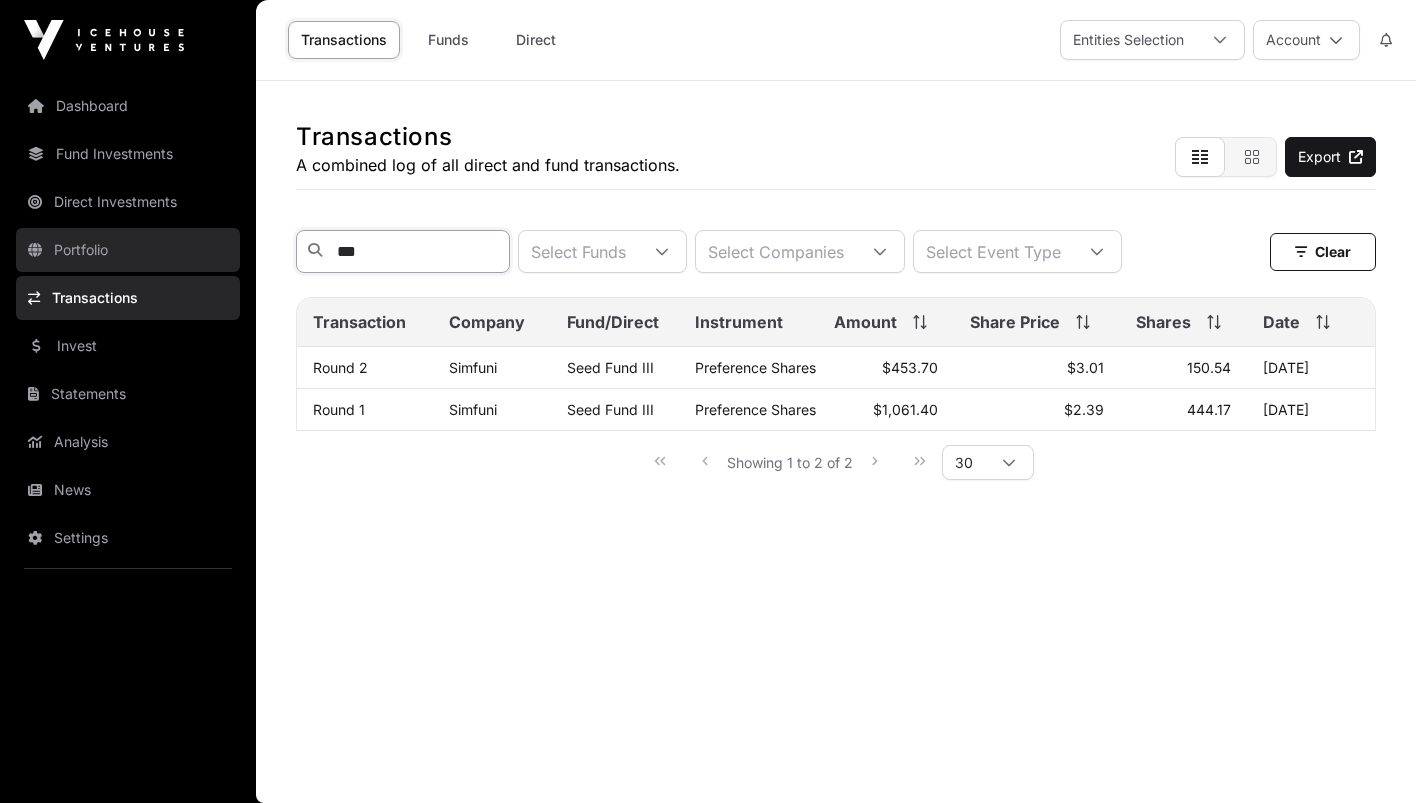 type on "***" 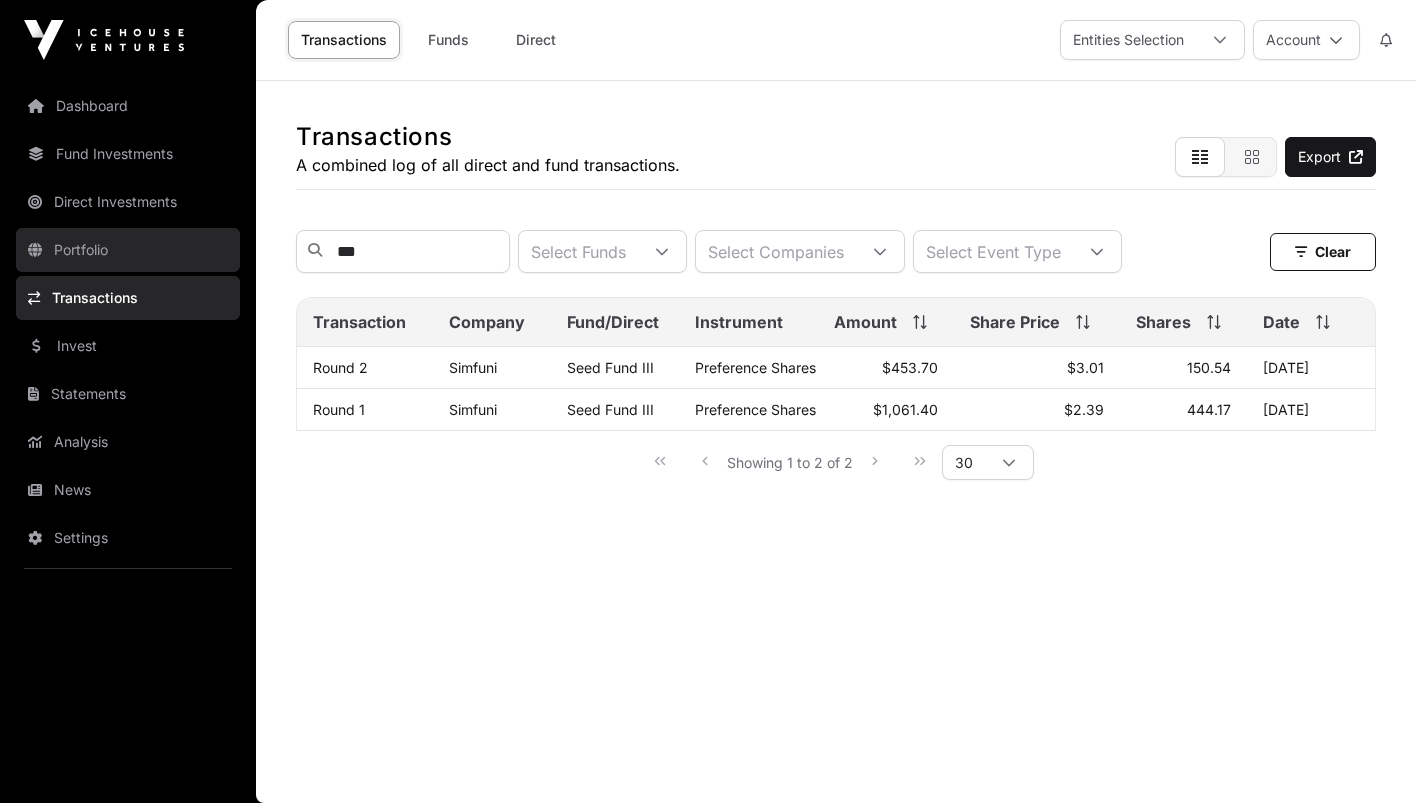 click on "Portfolio" 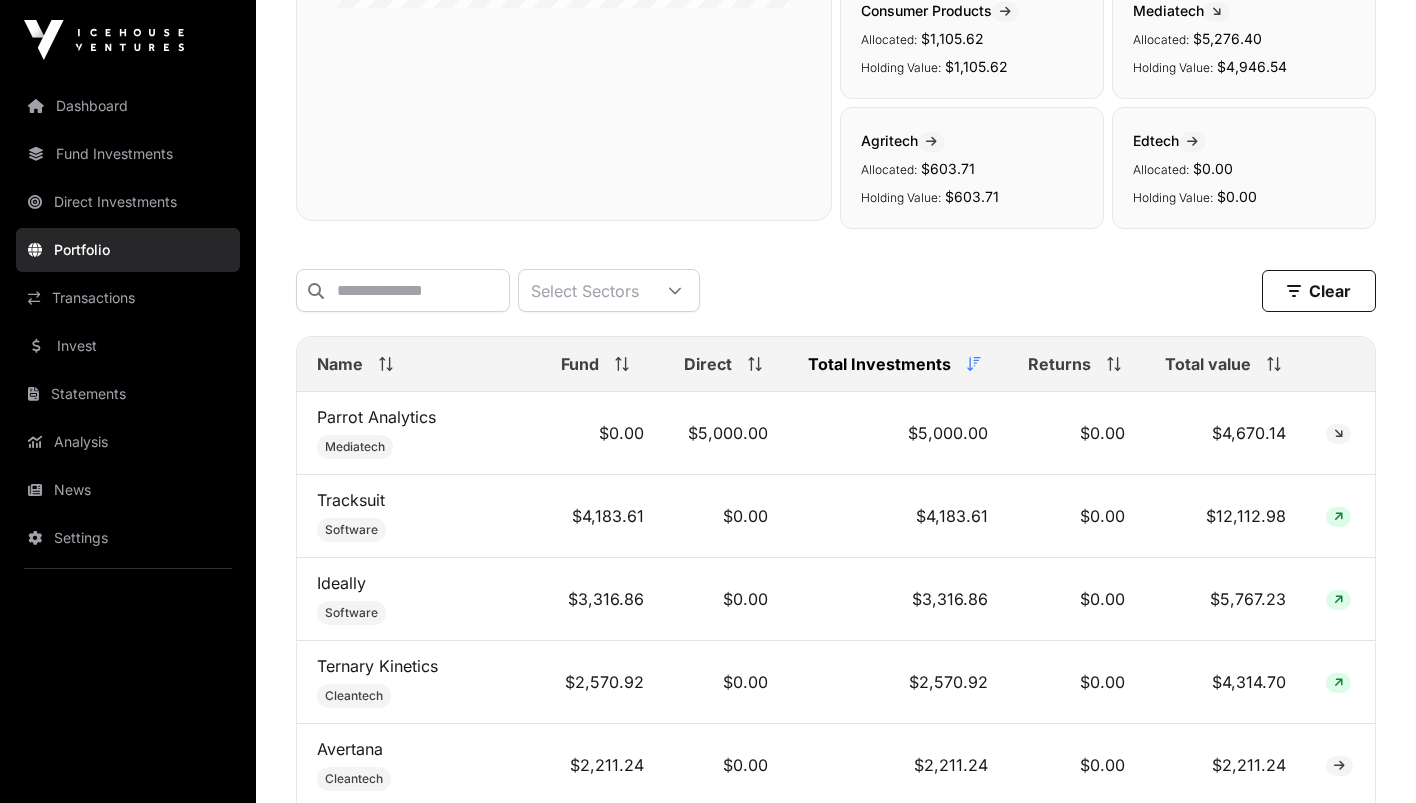 scroll, scrollTop: 630, scrollLeft: 0, axis: vertical 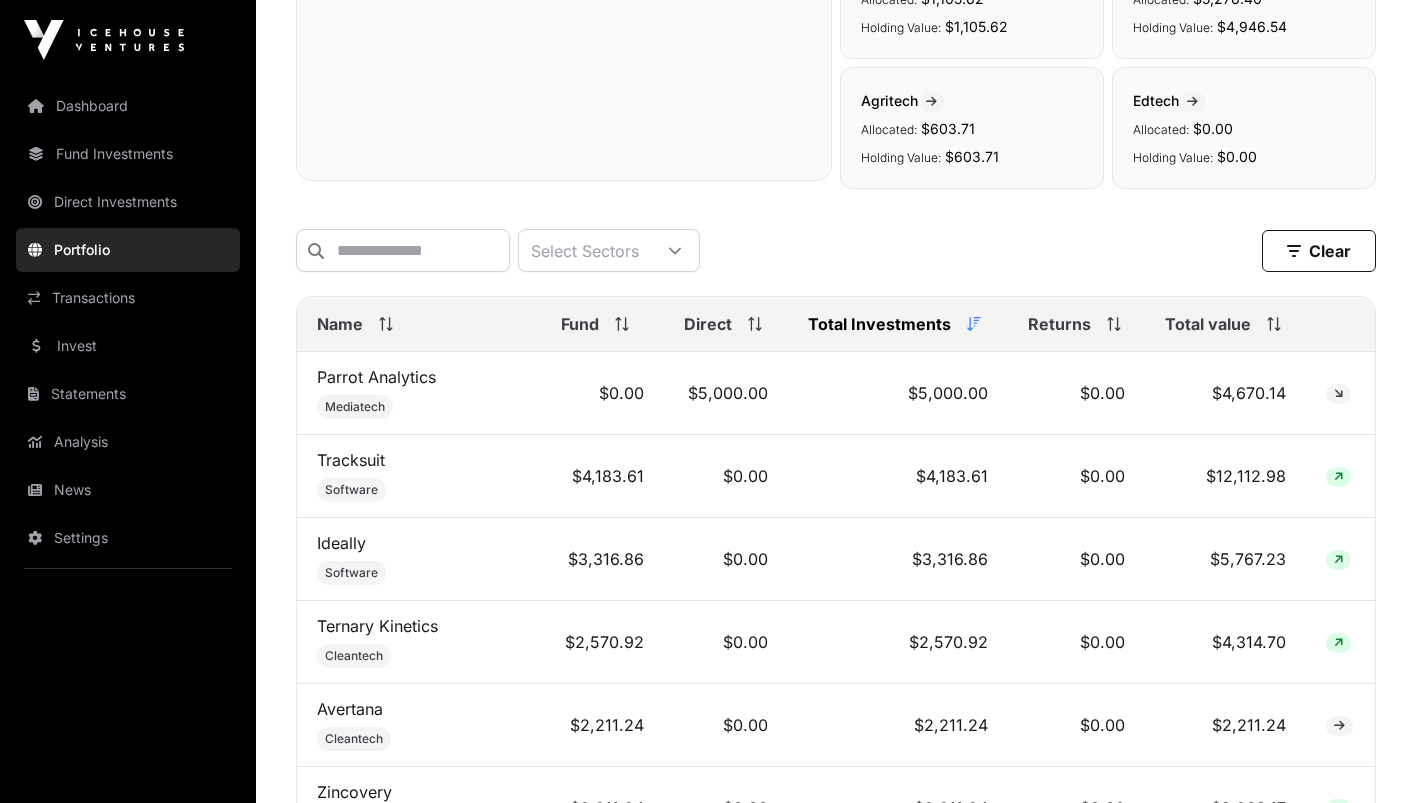 click on "Total value" 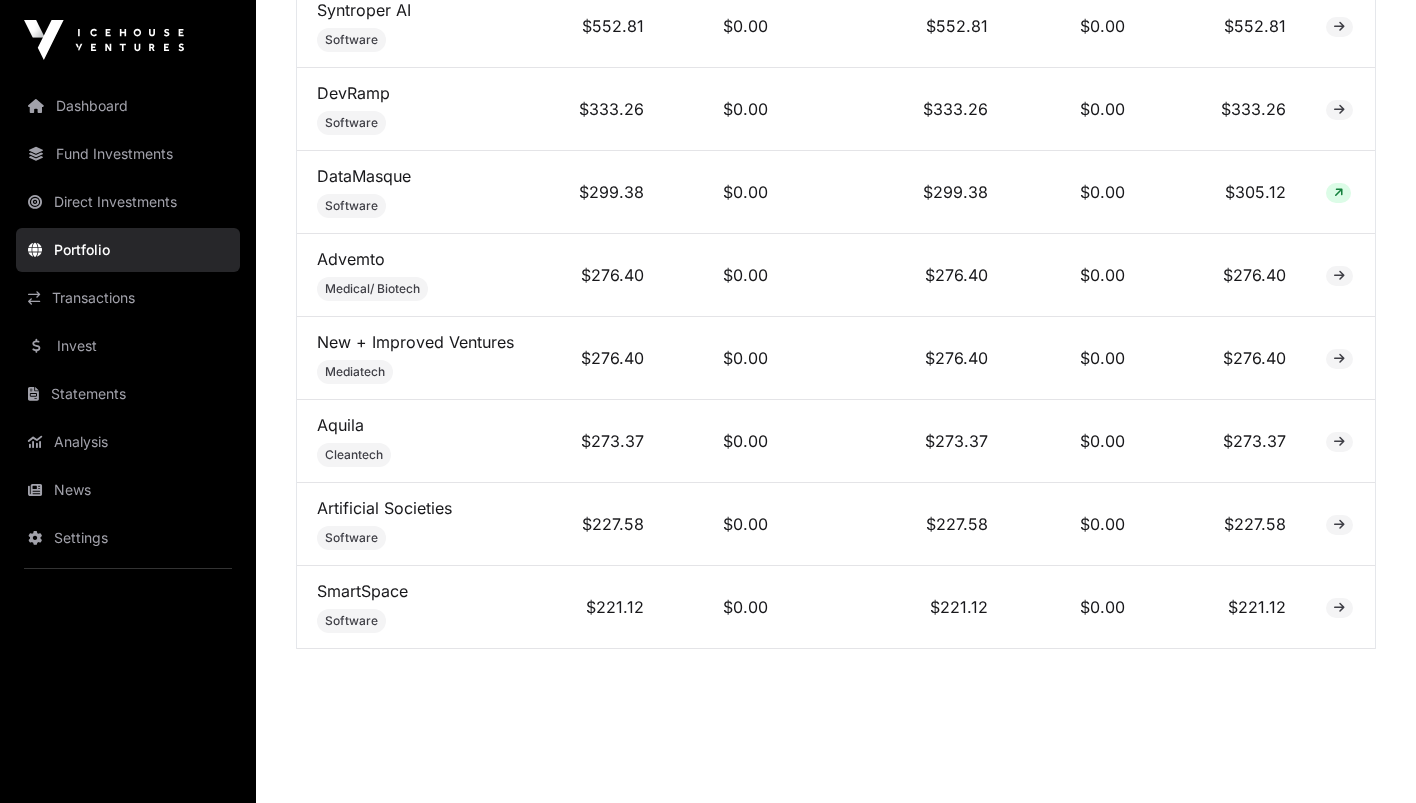 scroll, scrollTop: 0, scrollLeft: 0, axis: both 